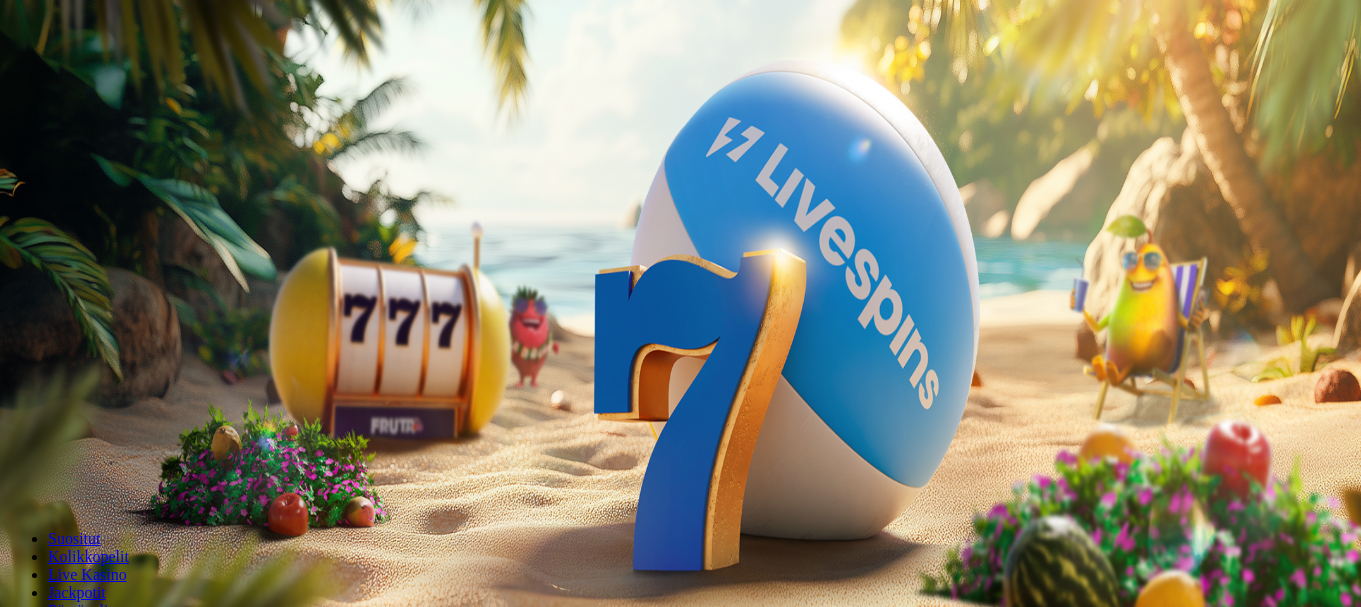 scroll, scrollTop: 0, scrollLeft: 0, axis: both 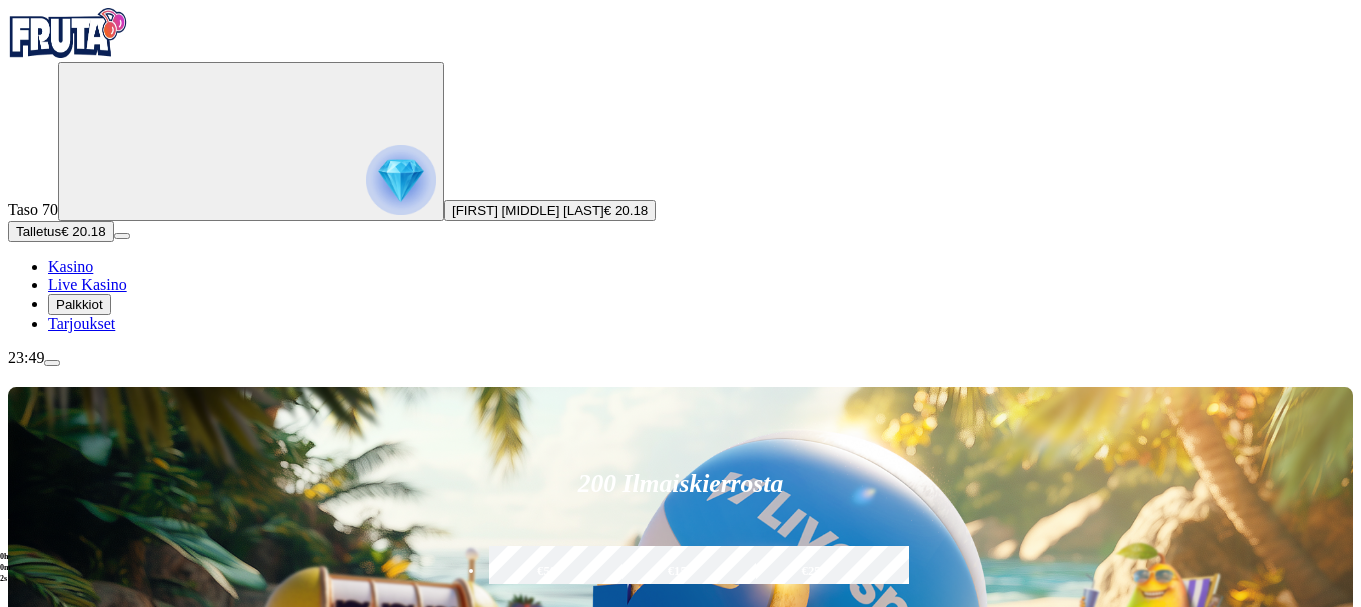 click at bounding box center (32, 1098) 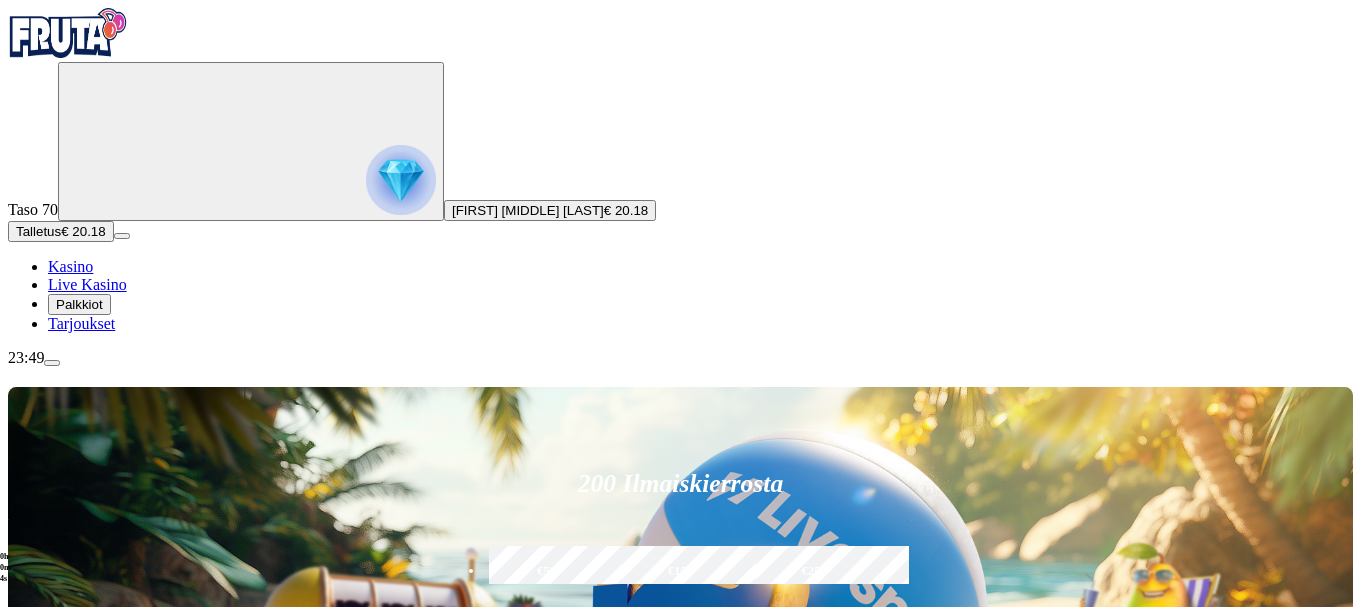 click on "Pelaa nyt" at bounding box center (-591, 2003) 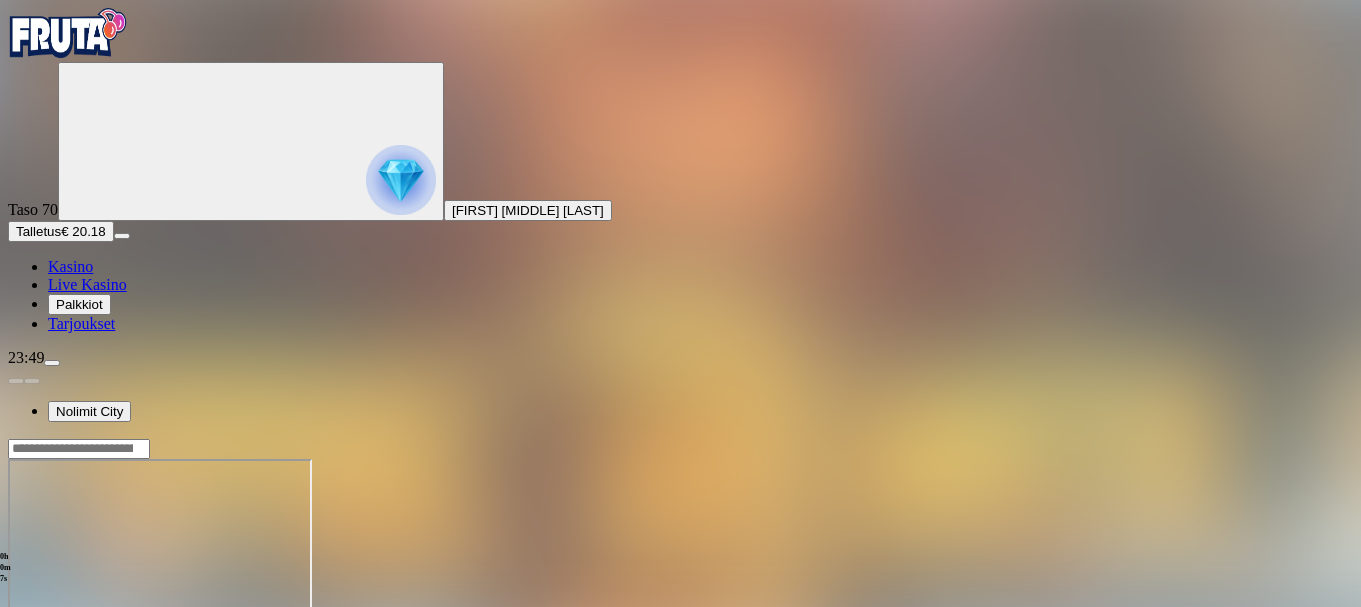 click at bounding box center (48, 631) 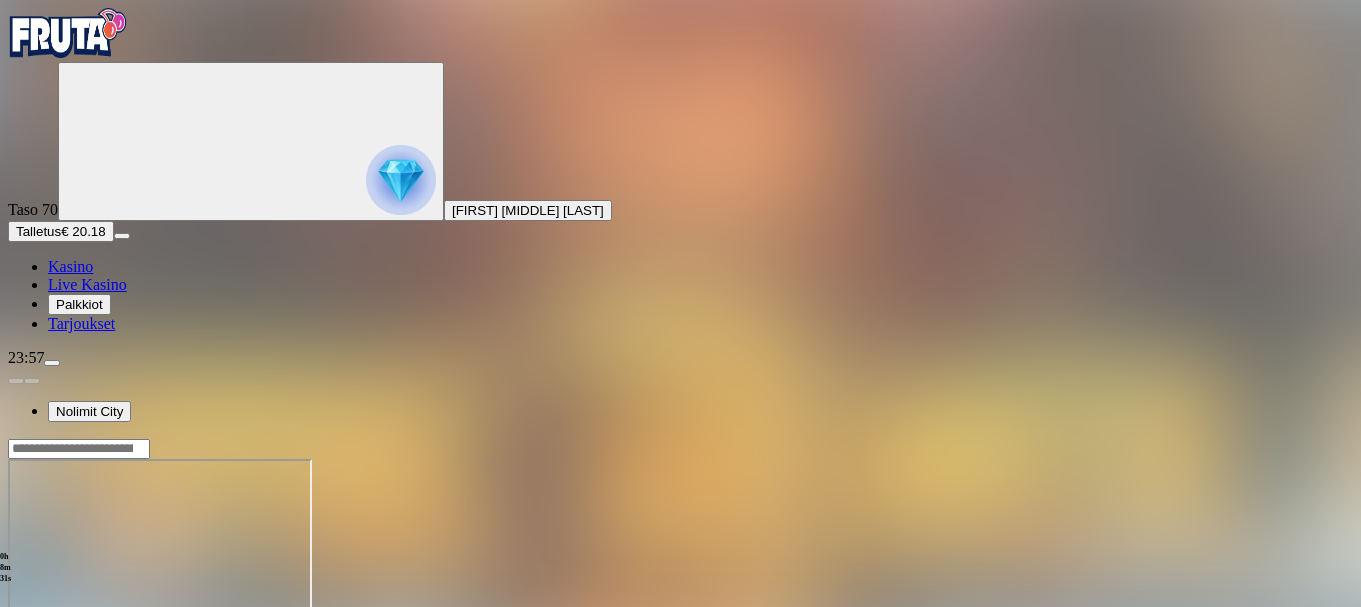 click at bounding box center (16, 631) 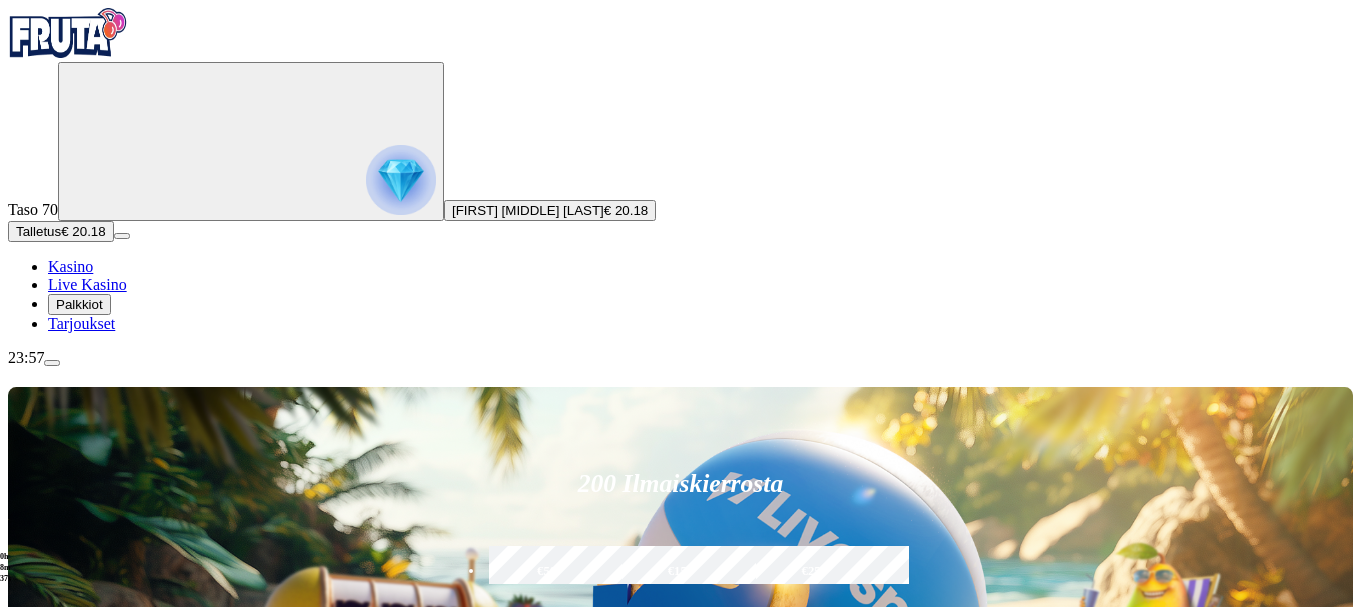 click at bounding box center (52, 363) 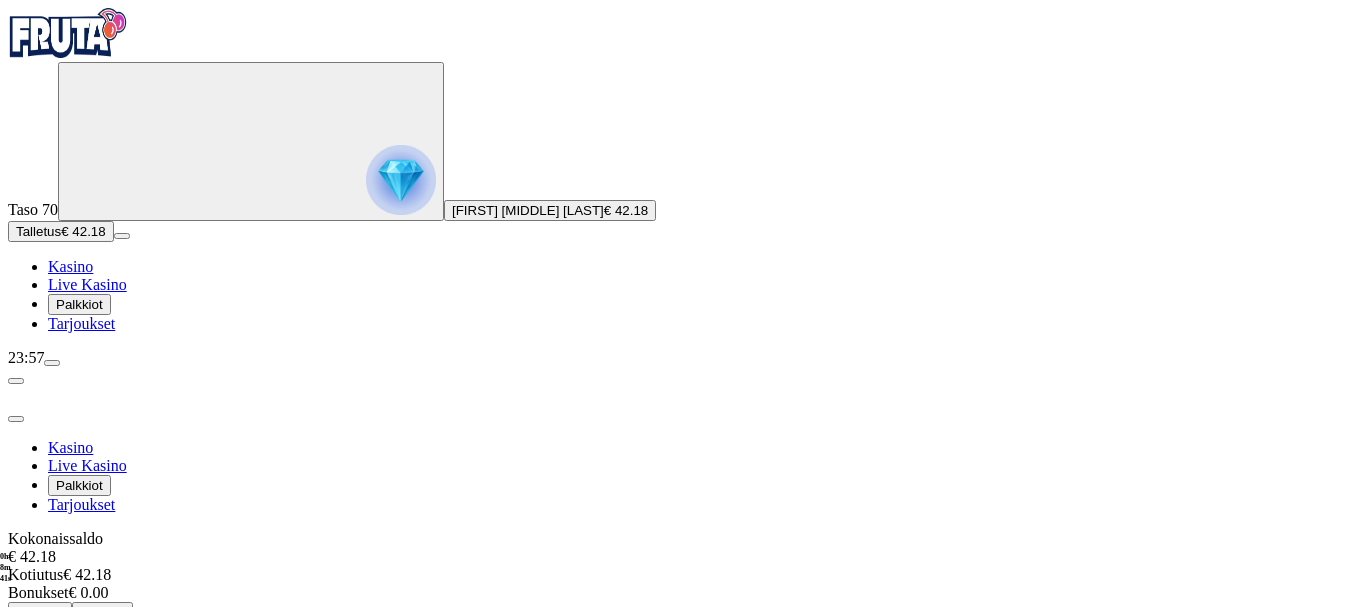 click on "Kotiutus" at bounding box center (40, 612) 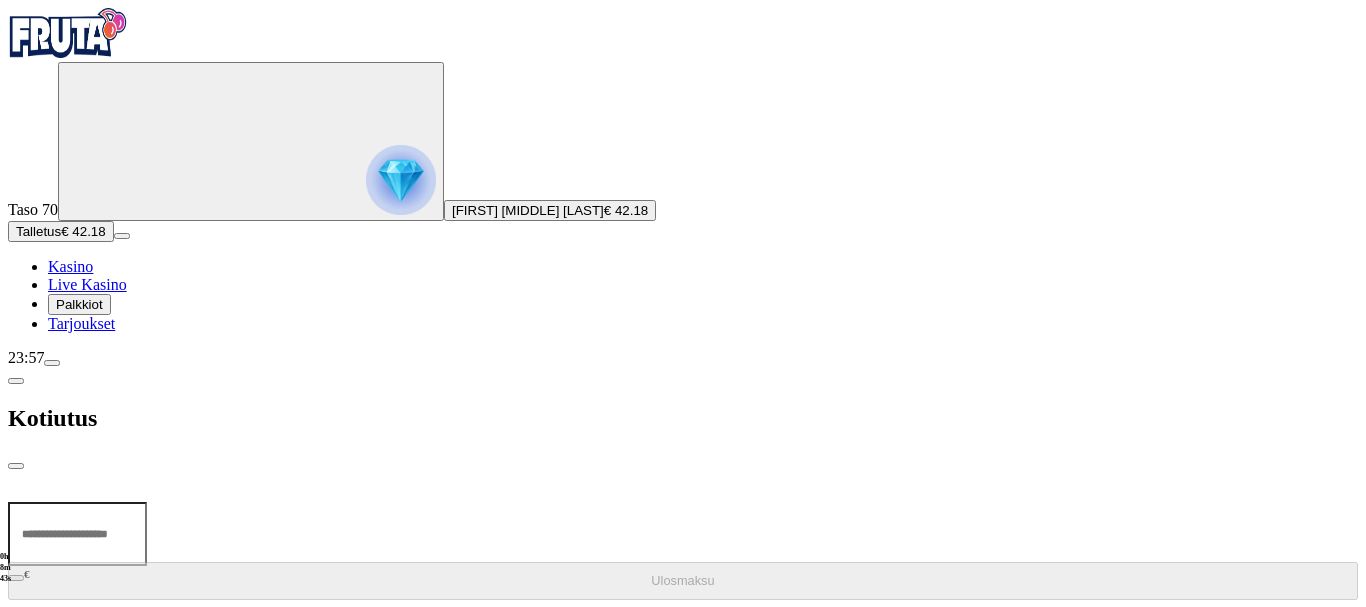 click at bounding box center [77, 534] 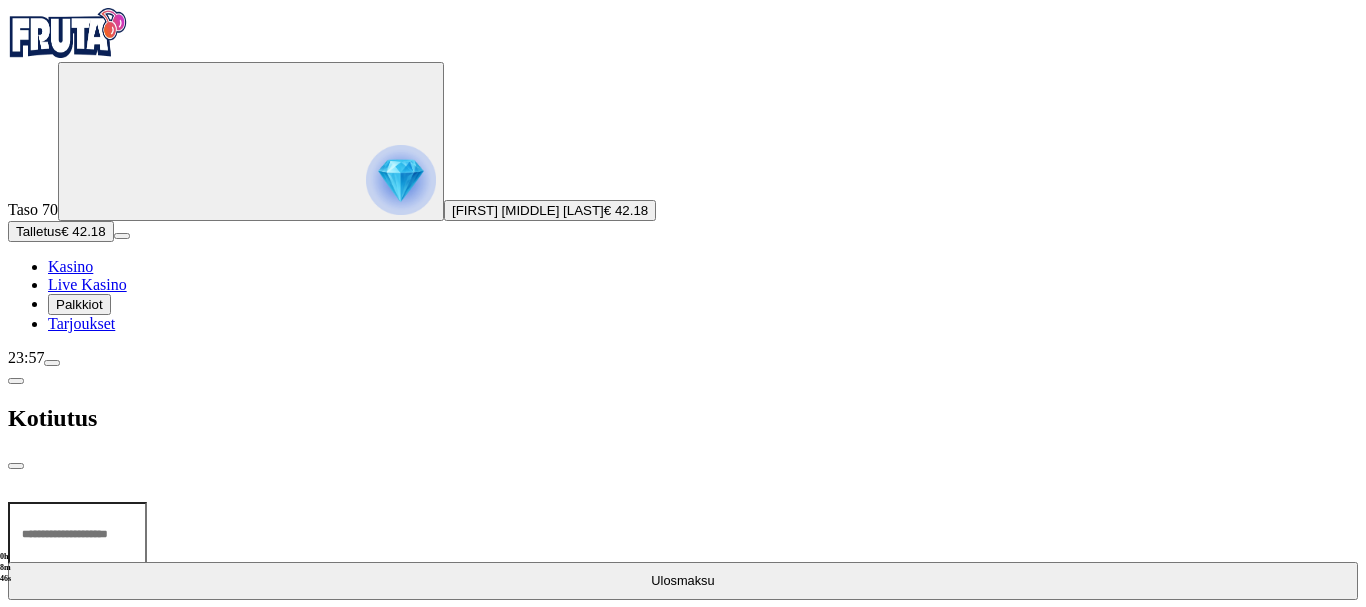 type on "**" 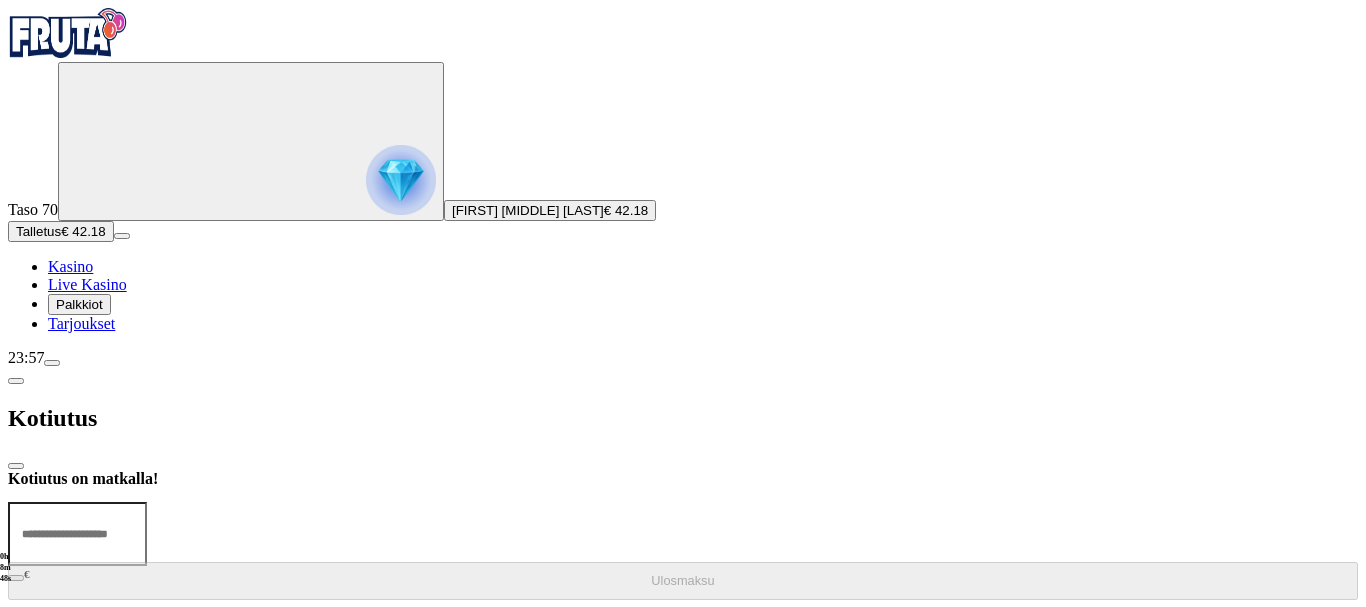 click at bounding box center (16, 466) 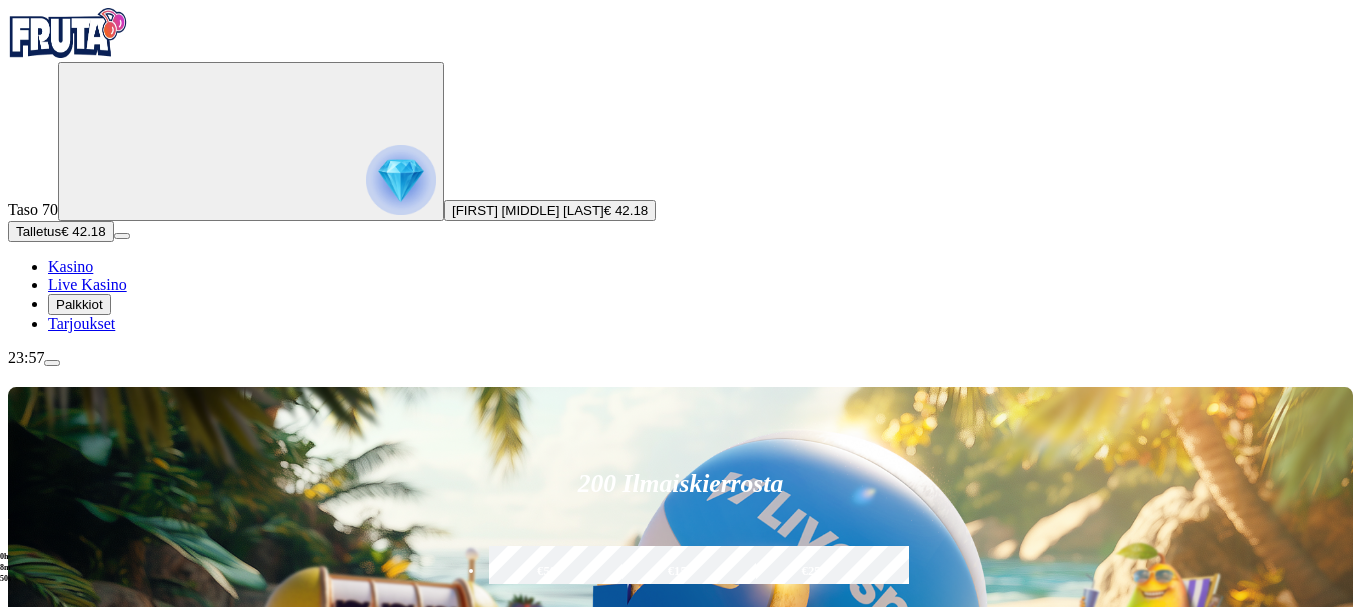 click at bounding box center (32, 1098) 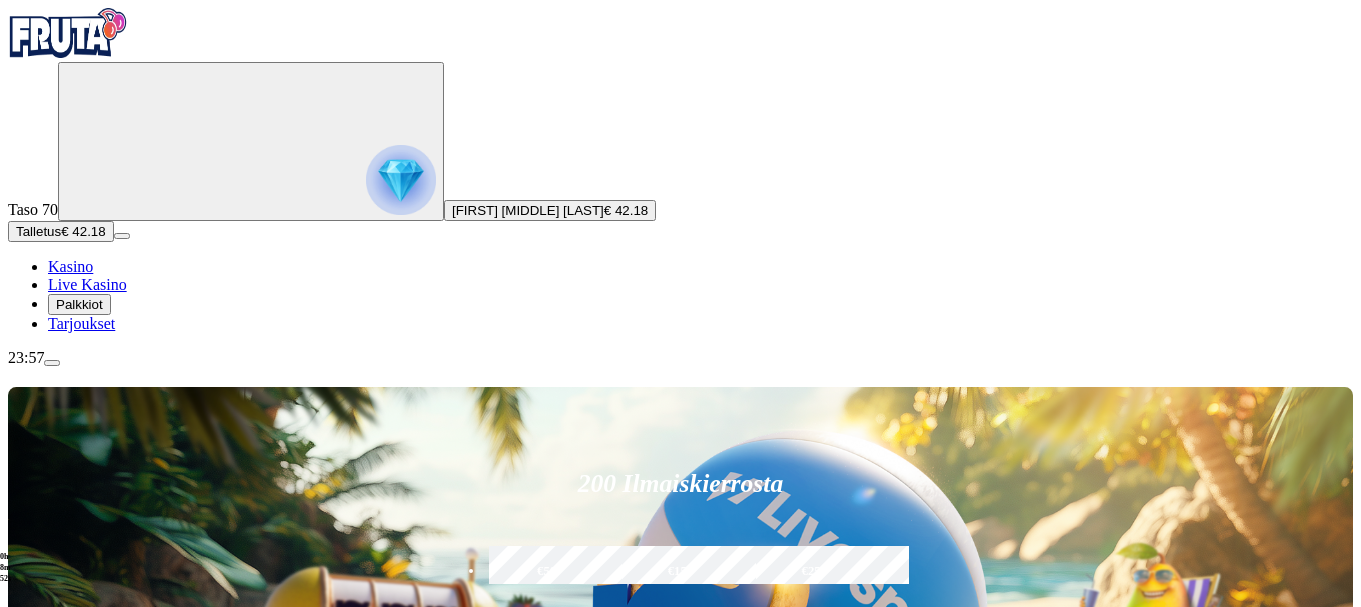 click on "Pelaa nyt" at bounding box center [-591, 1716] 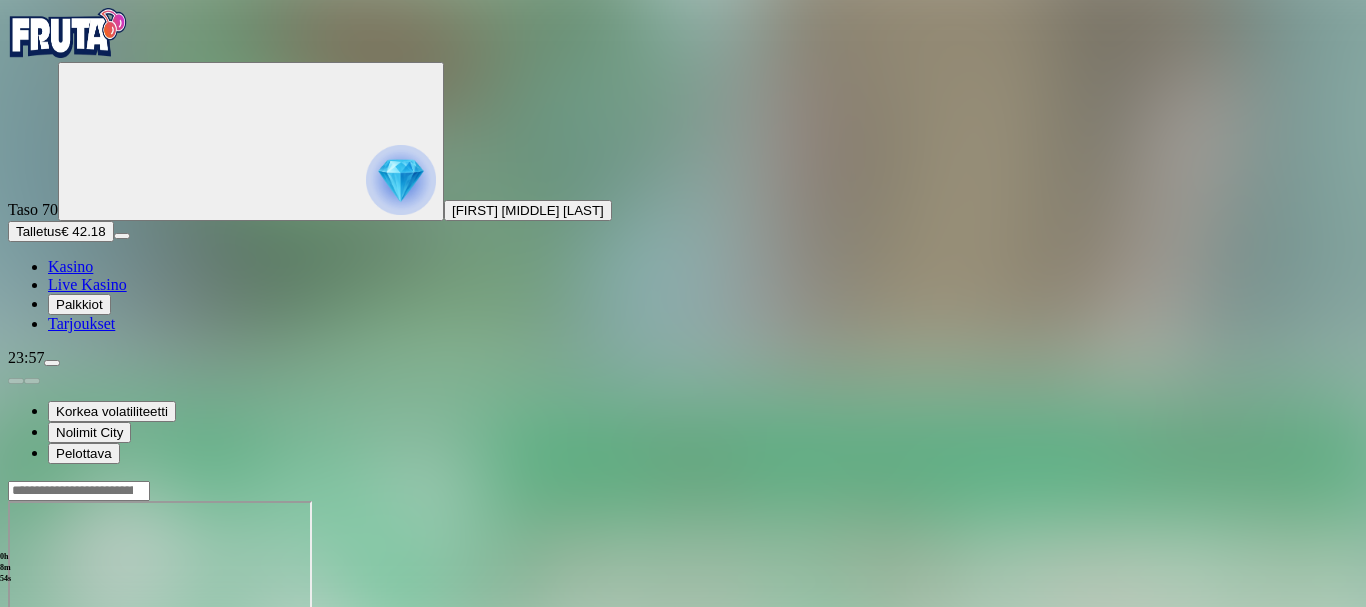click at bounding box center [48, 673] 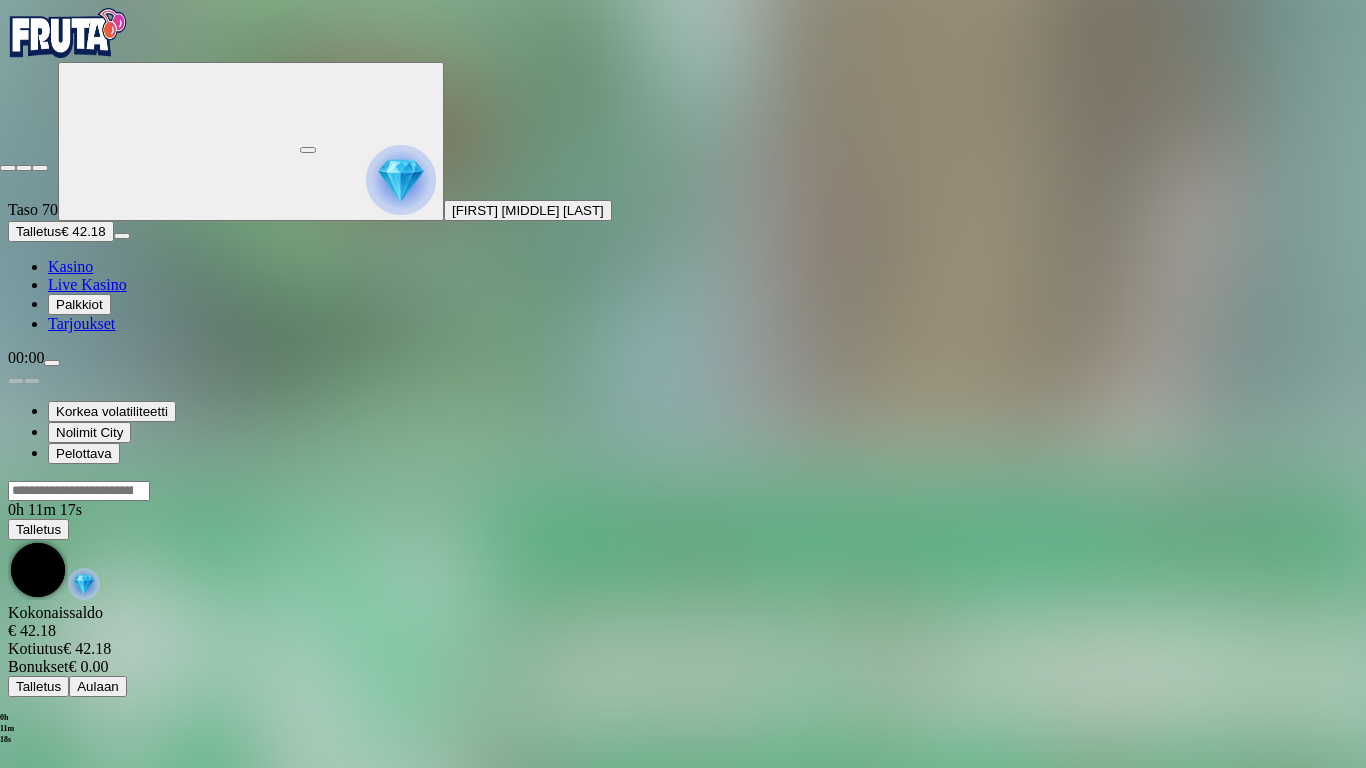 click at bounding box center [8, 168] 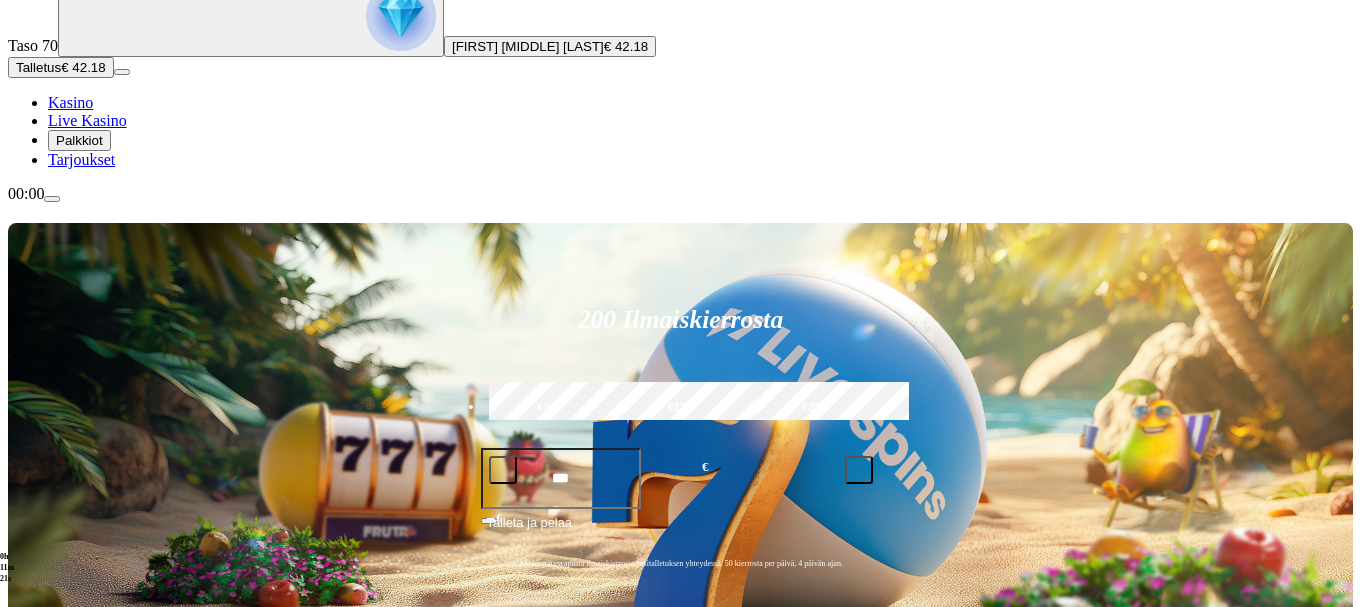 scroll, scrollTop: 300, scrollLeft: 0, axis: vertical 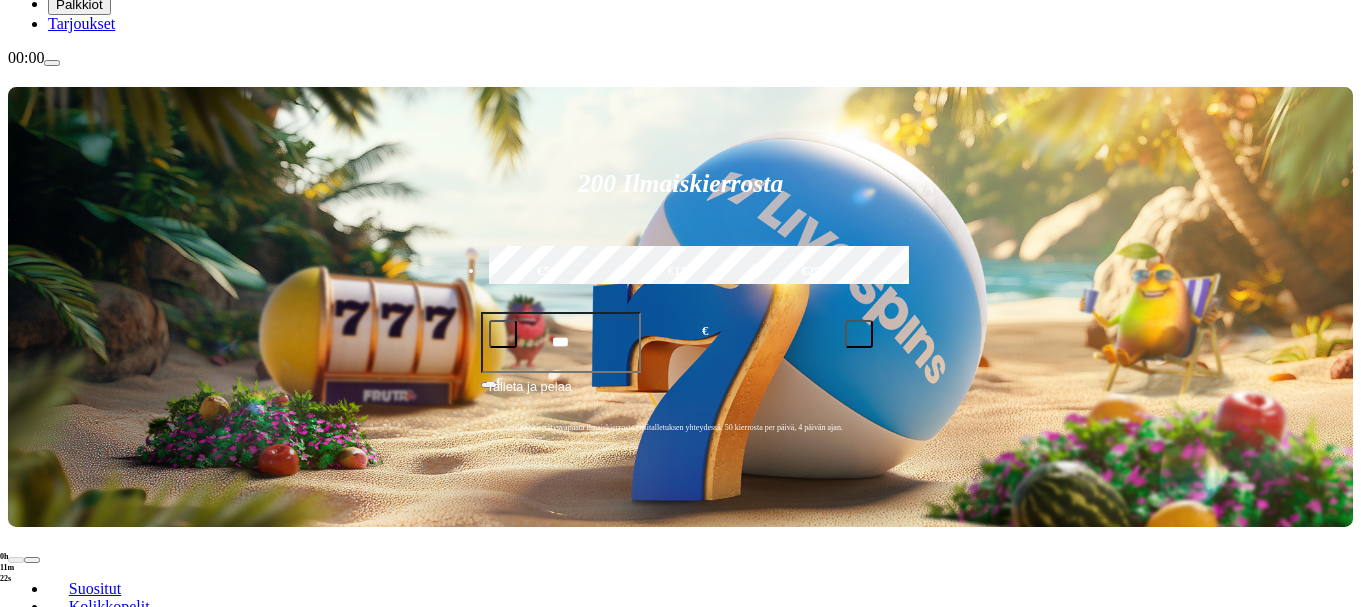 click at bounding box center (32, 798) 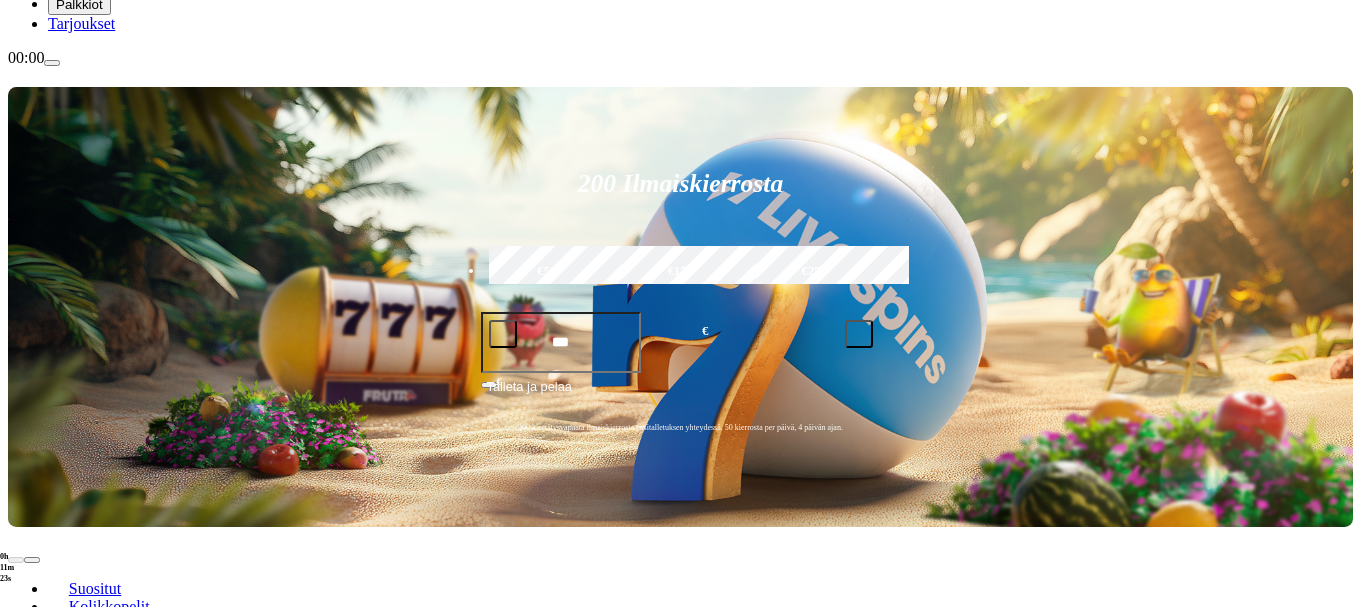 click on "Pelaa nyt" at bounding box center [-591, 1416] 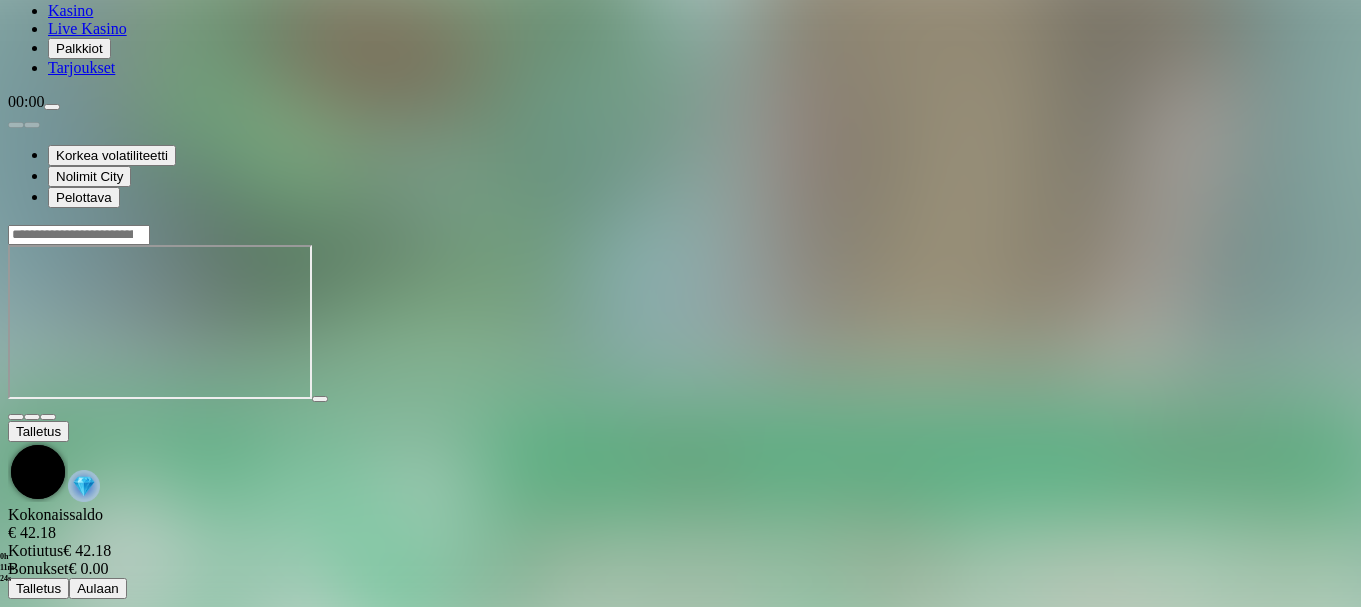 scroll, scrollTop: 0, scrollLeft: 0, axis: both 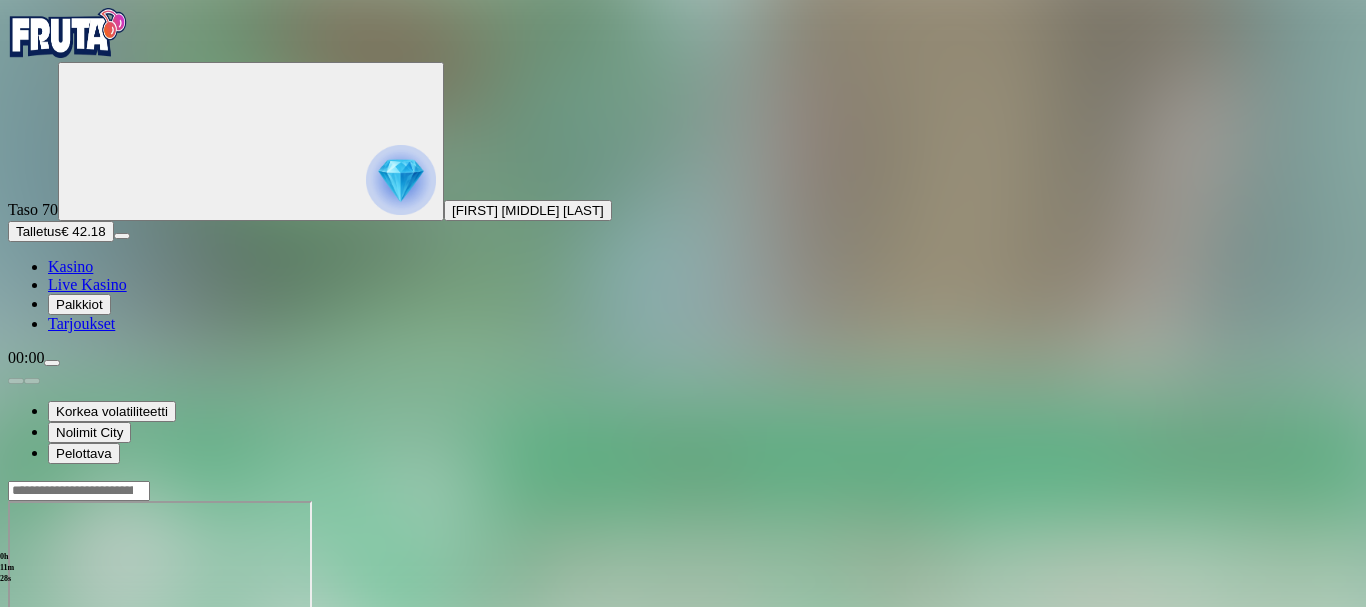 click at bounding box center (48, 673) 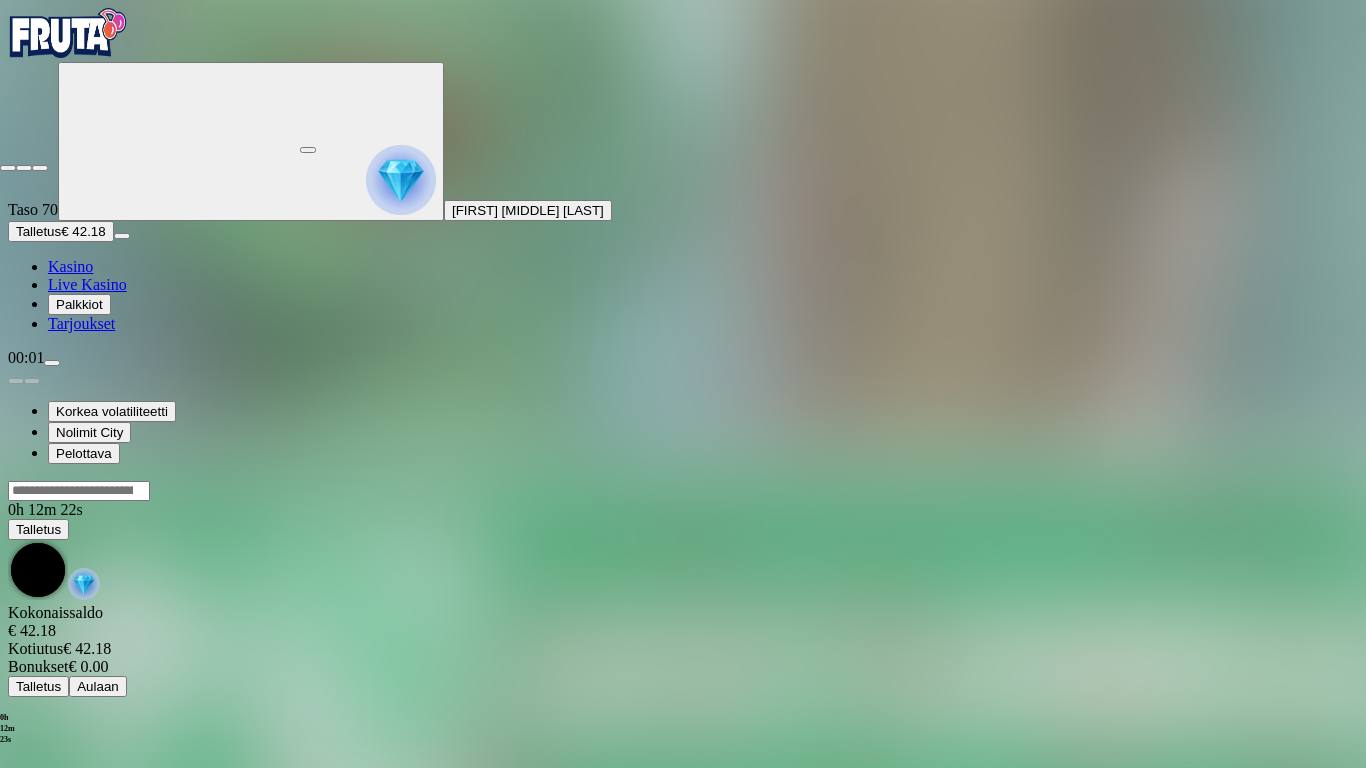 click at bounding box center [8, 168] 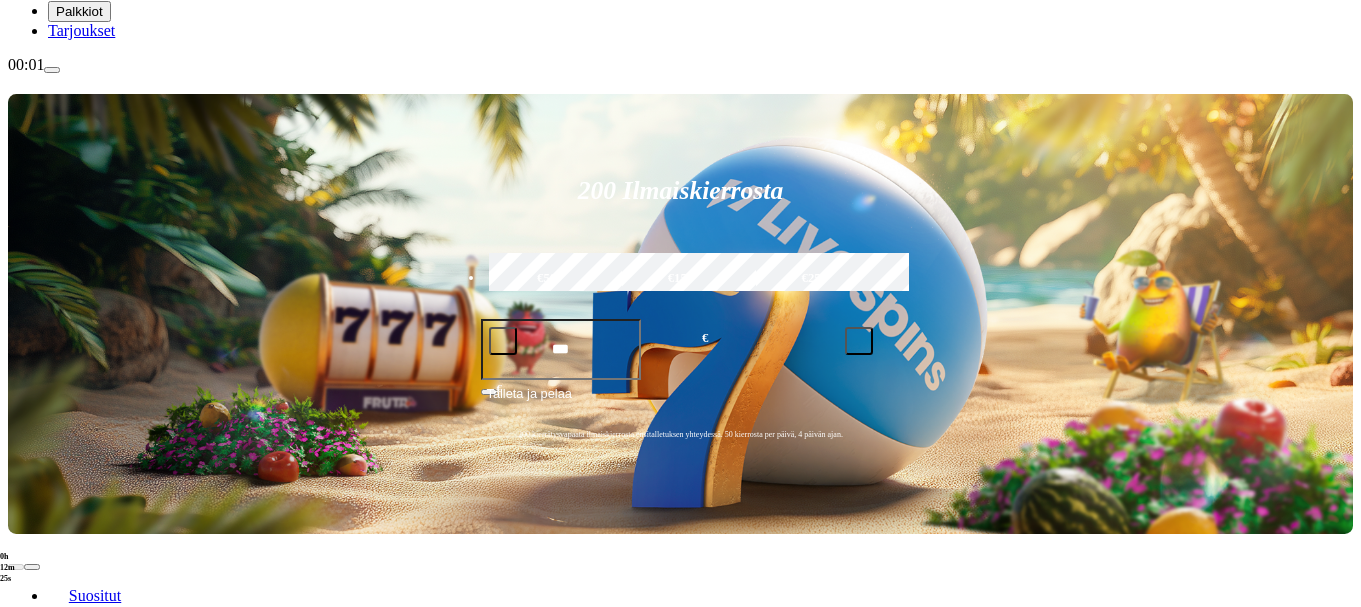 scroll, scrollTop: 300, scrollLeft: 0, axis: vertical 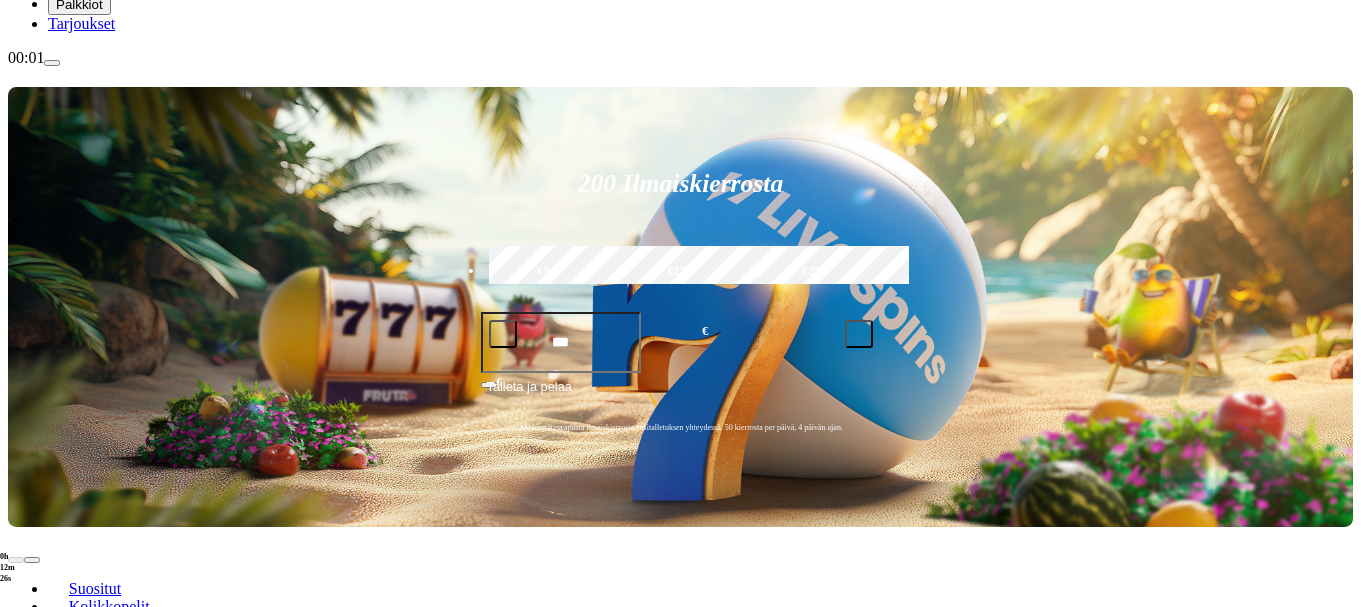 click on "Pelaa nyt" at bounding box center [77, 939] 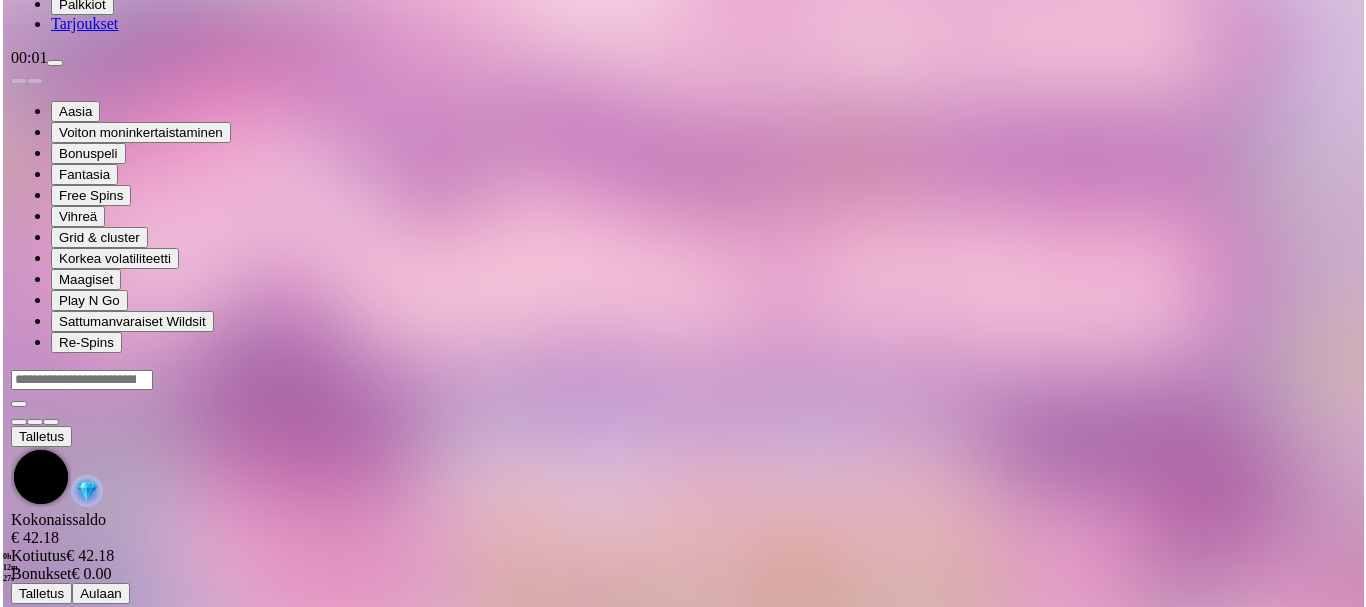 scroll, scrollTop: 0, scrollLeft: 0, axis: both 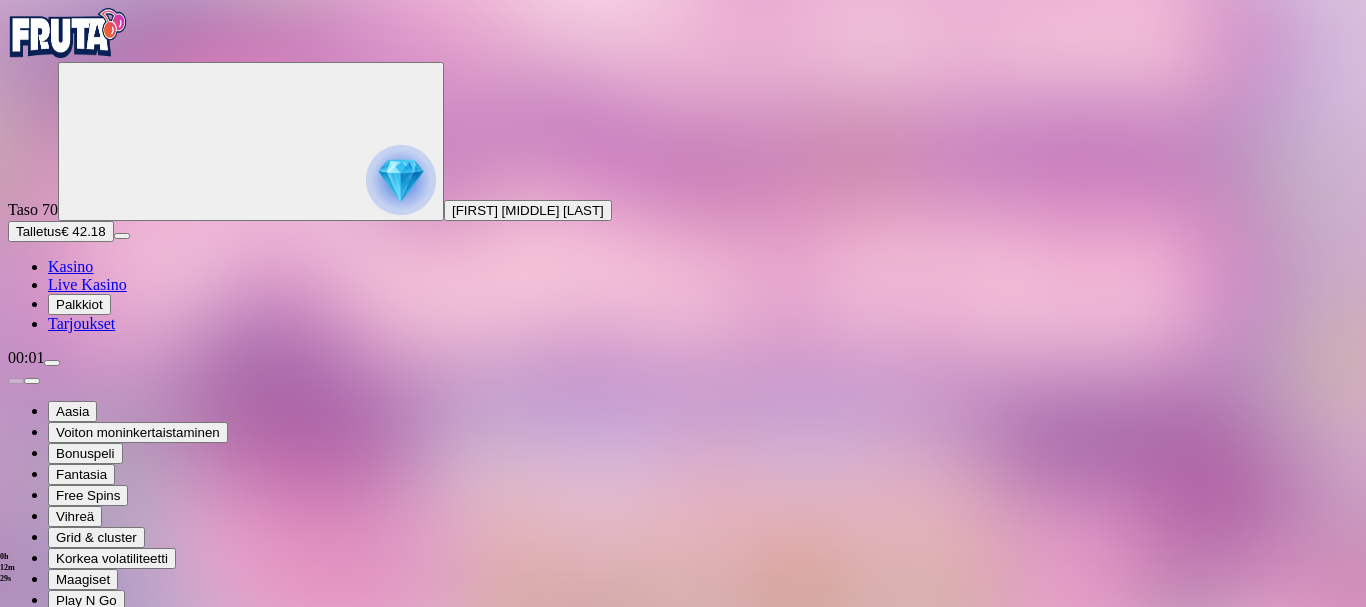 drag, startPoint x: 1212, startPoint y: 192, endPoint x: 1211, endPoint y: 313, distance: 121.004135 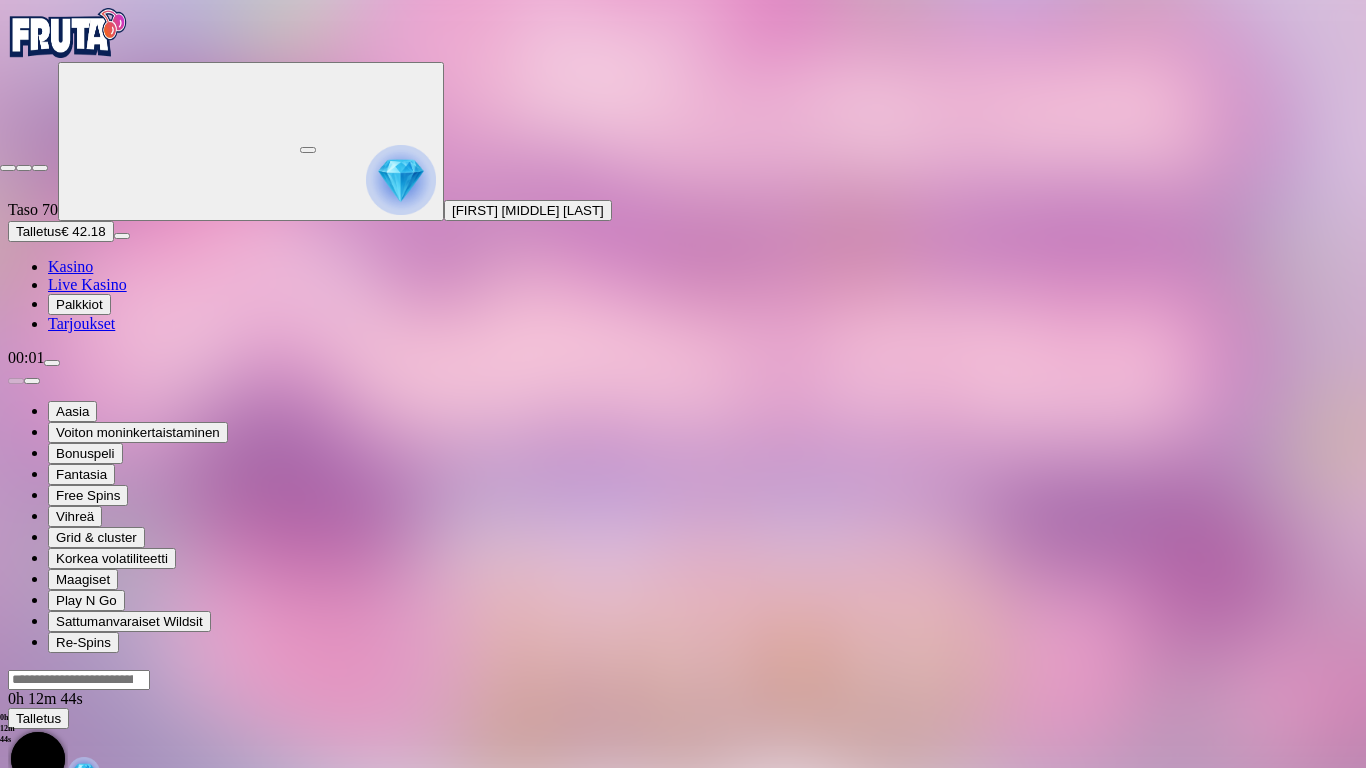 click at bounding box center (8, 168) 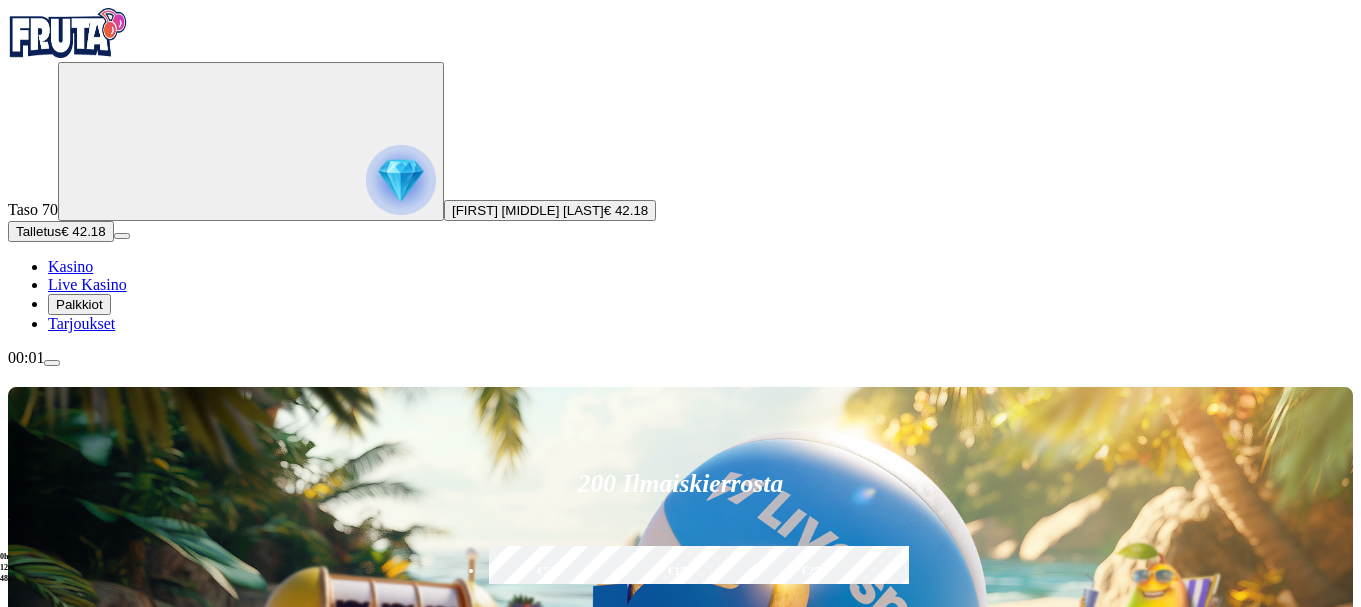 click at bounding box center (52, 363) 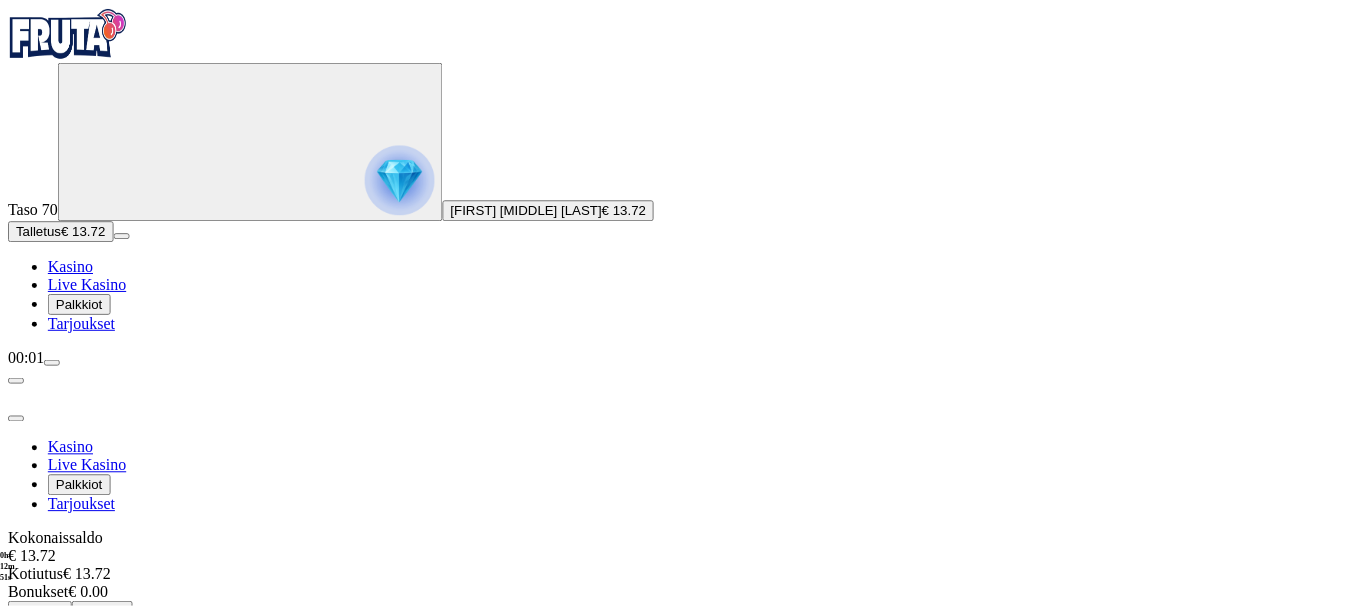 scroll, scrollTop: 105, scrollLeft: 0, axis: vertical 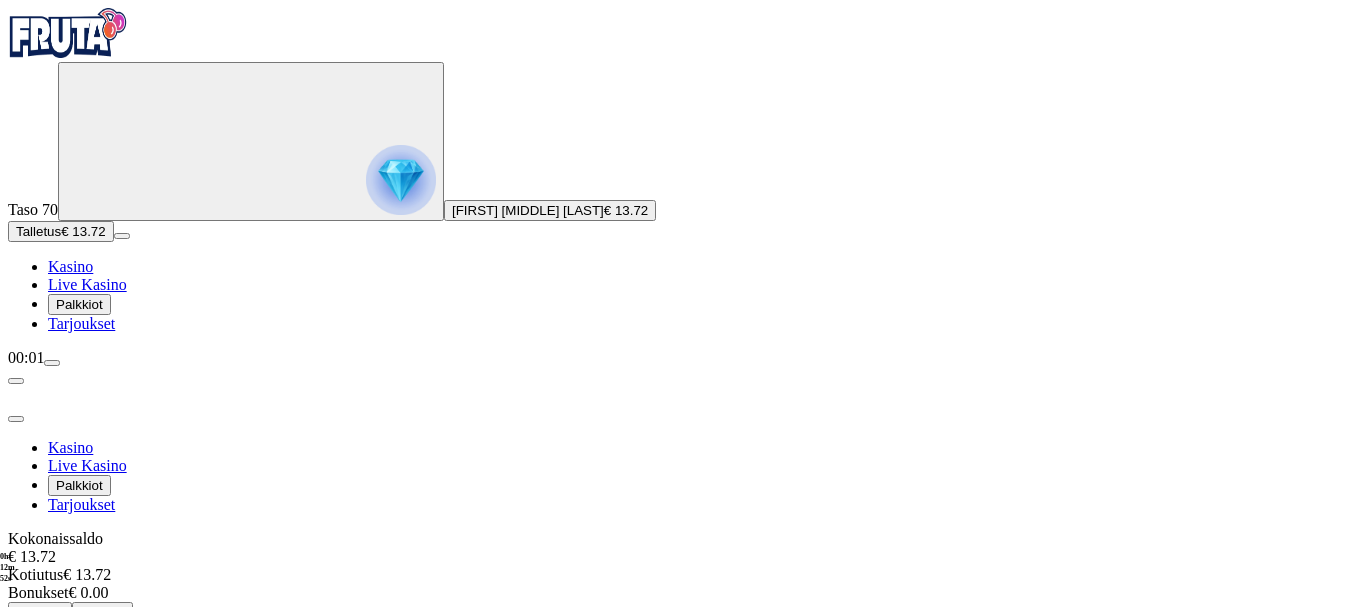 click on "Kirjaudu ulos" at bounding box center (54, 854) 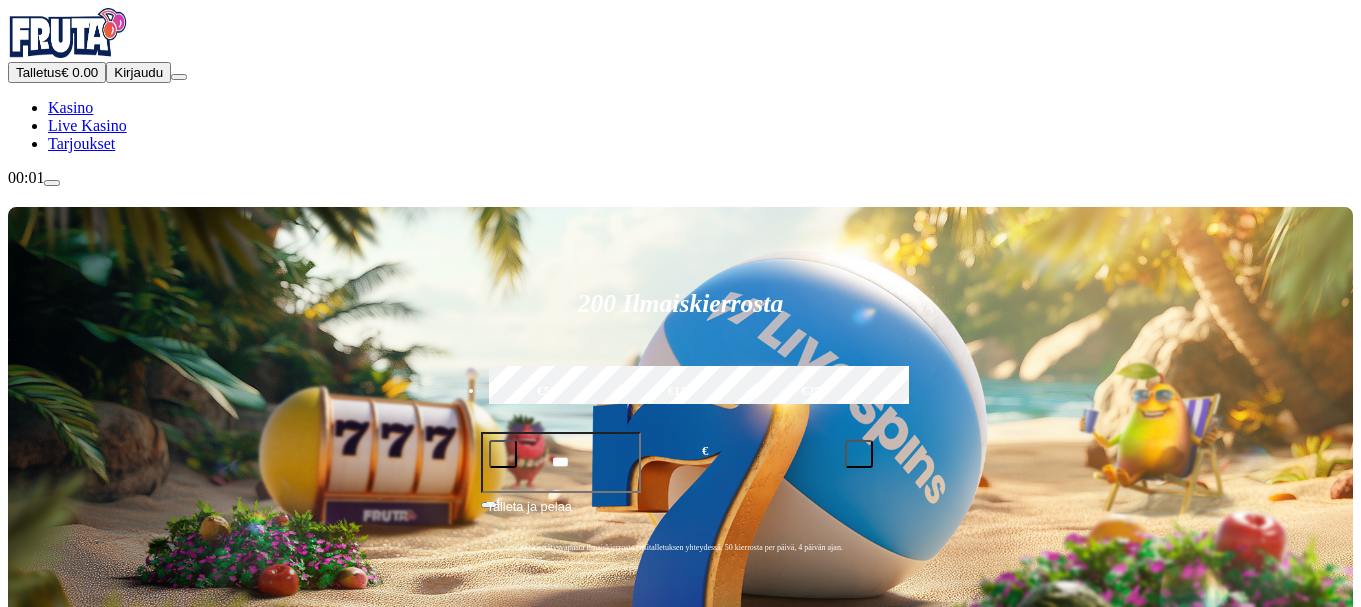 click on "Kirjaudu" at bounding box center [138, 72] 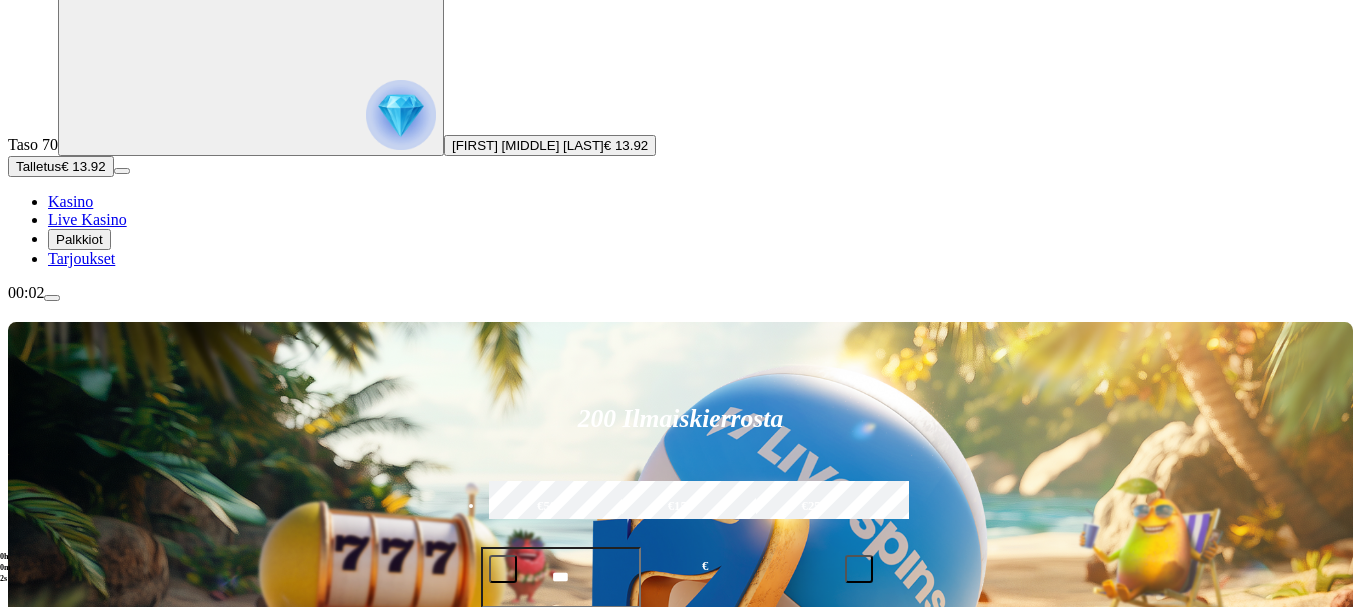 scroll, scrollTop: 200, scrollLeft: 0, axis: vertical 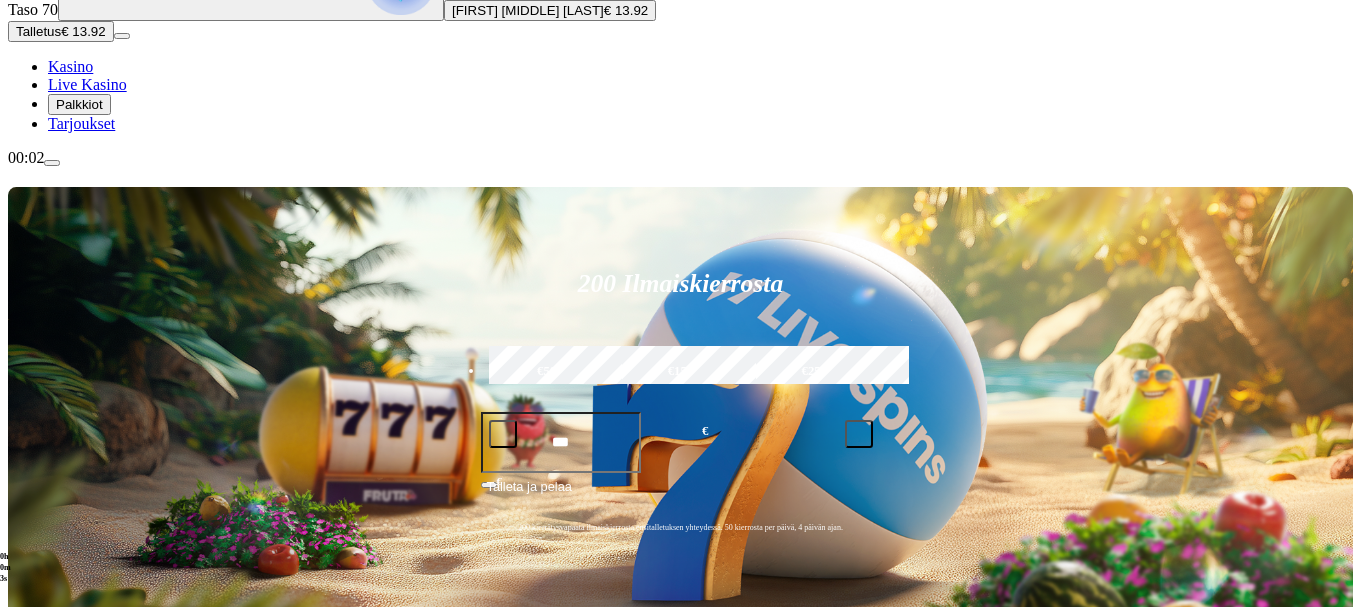 click on "Pelaa nyt" at bounding box center [77, 1039] 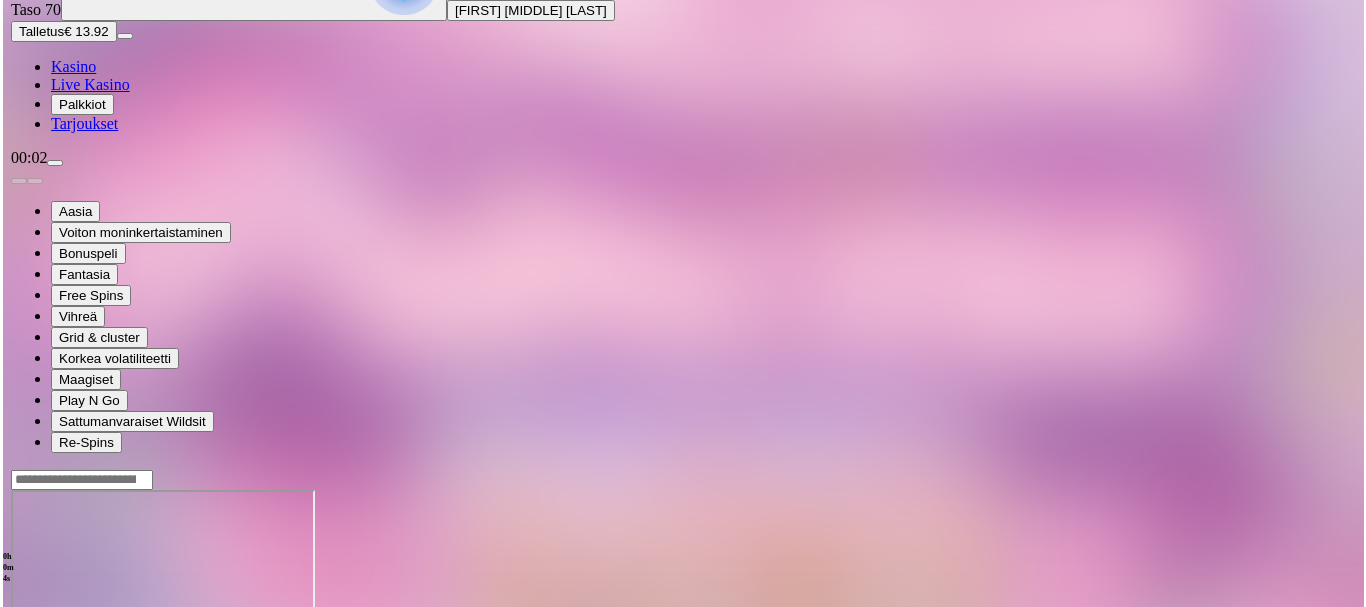 scroll, scrollTop: 0, scrollLeft: 0, axis: both 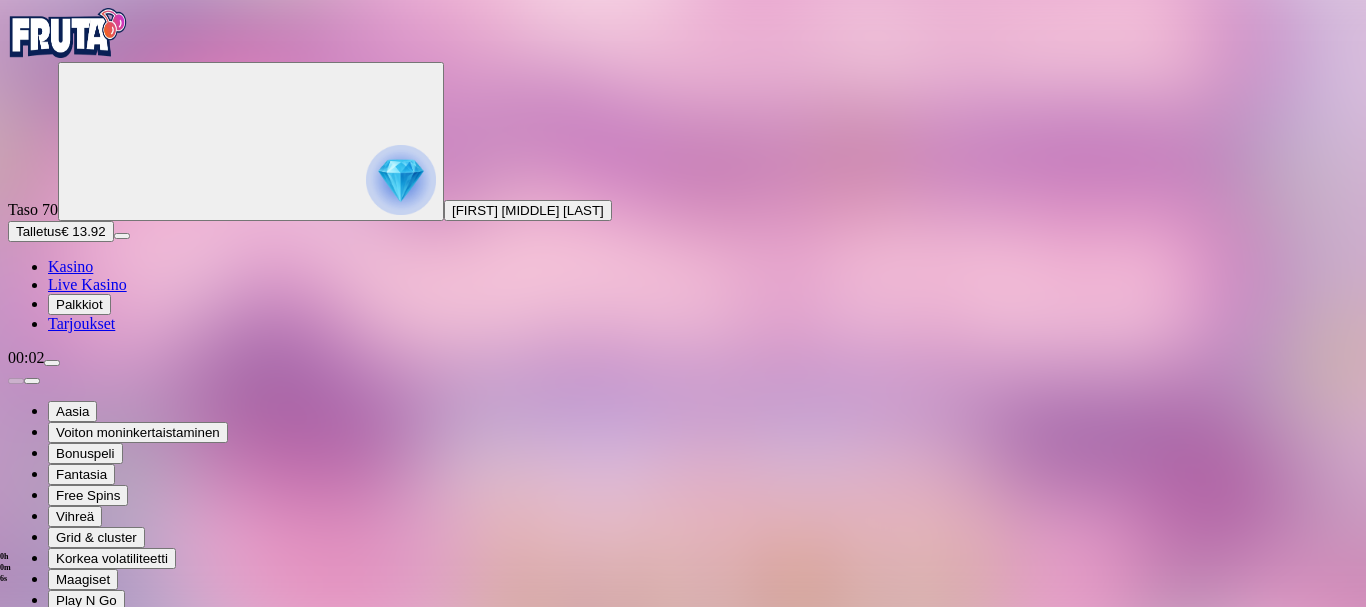 click at bounding box center [48, 862] 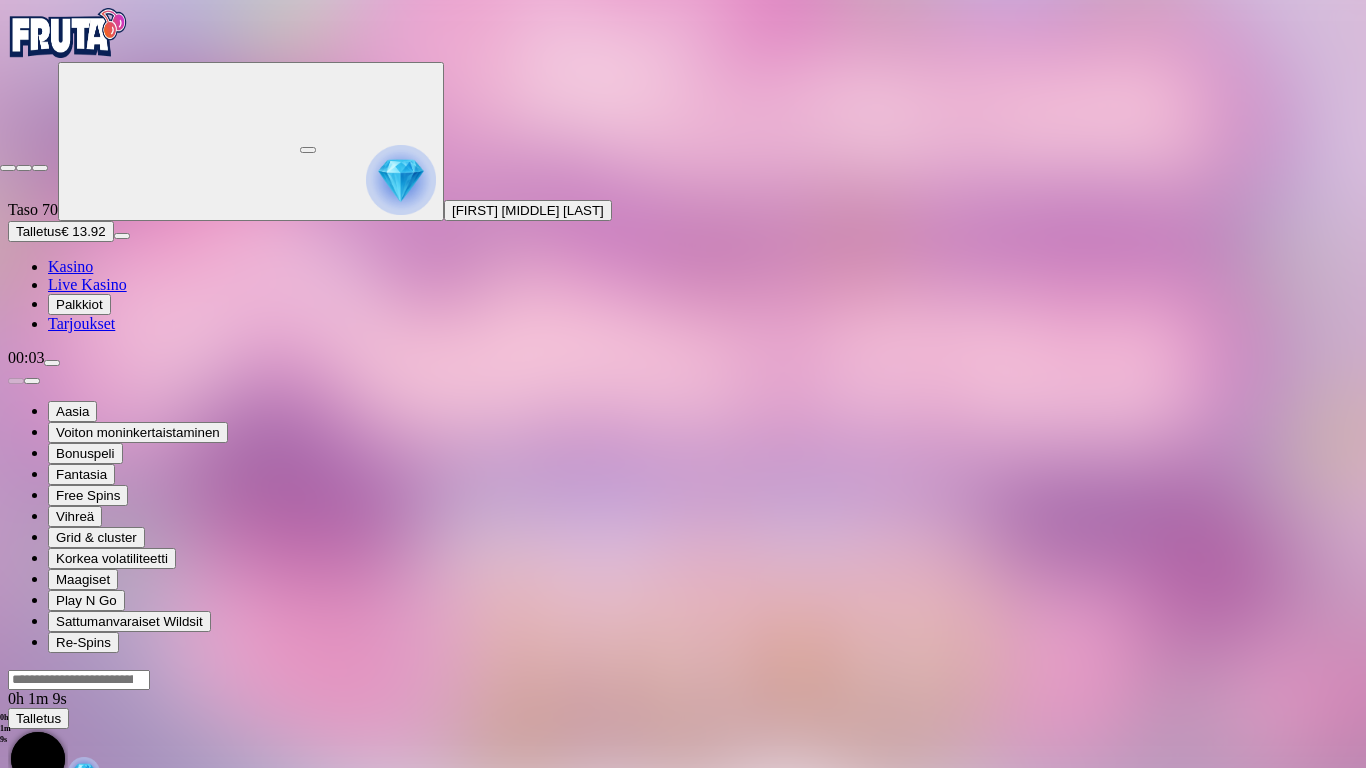 click at bounding box center (8, 168) 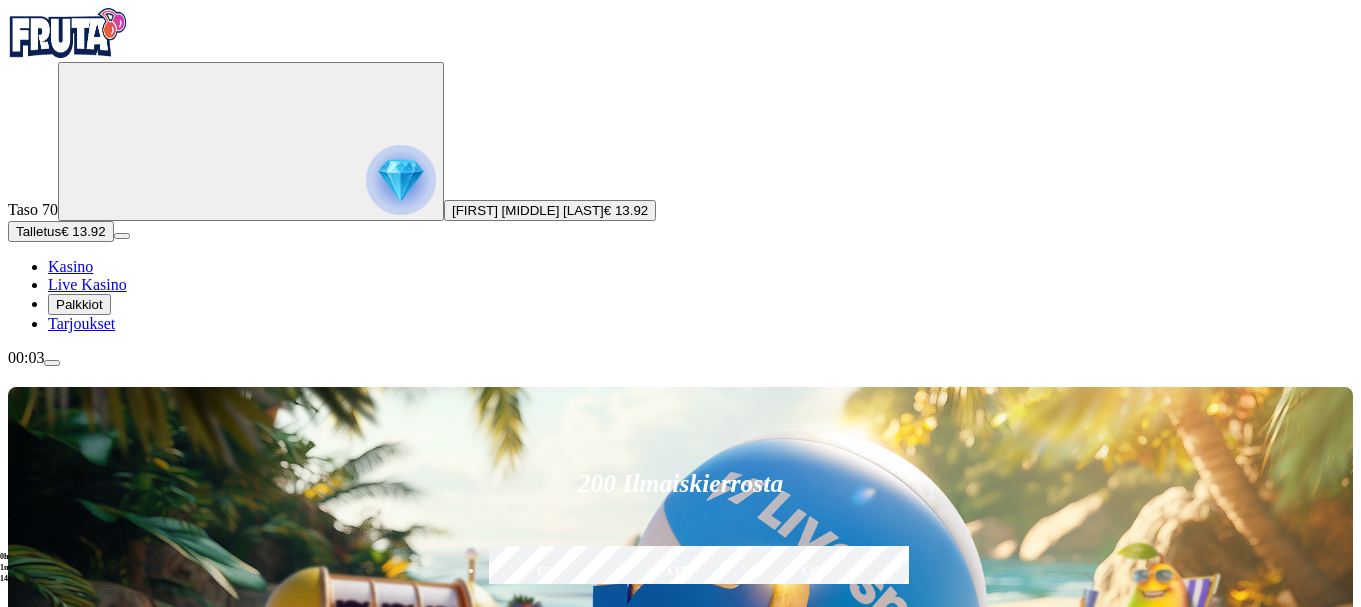click at bounding box center (52, 363) 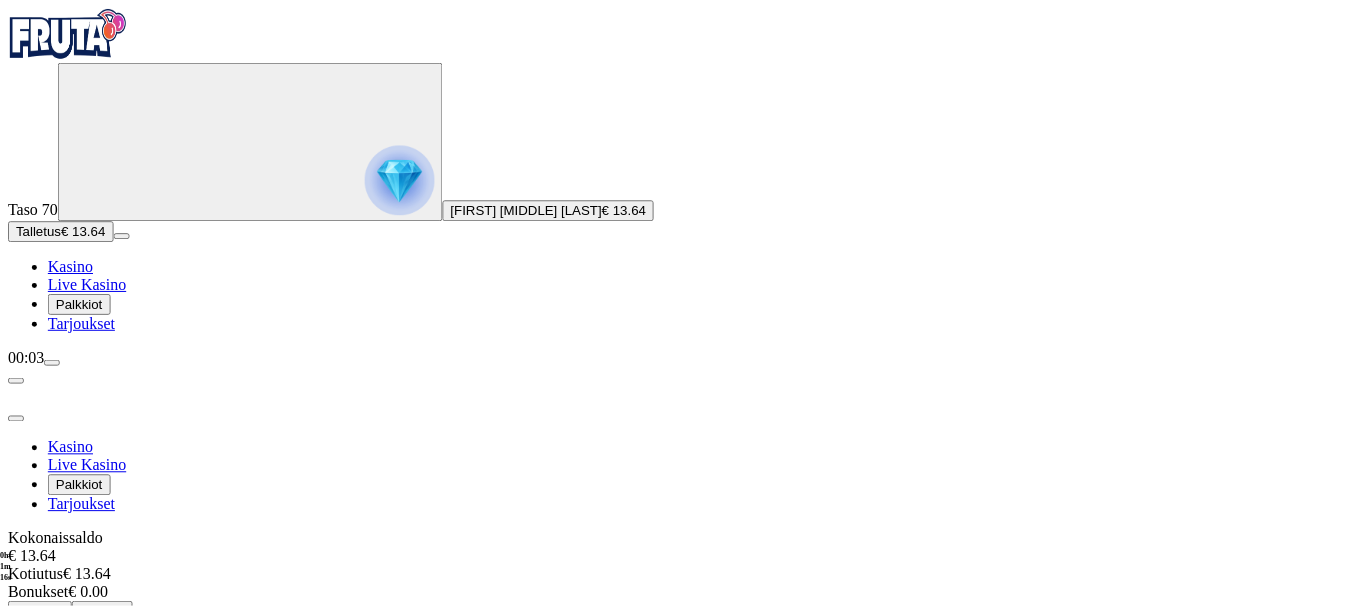 scroll, scrollTop: 105, scrollLeft: 0, axis: vertical 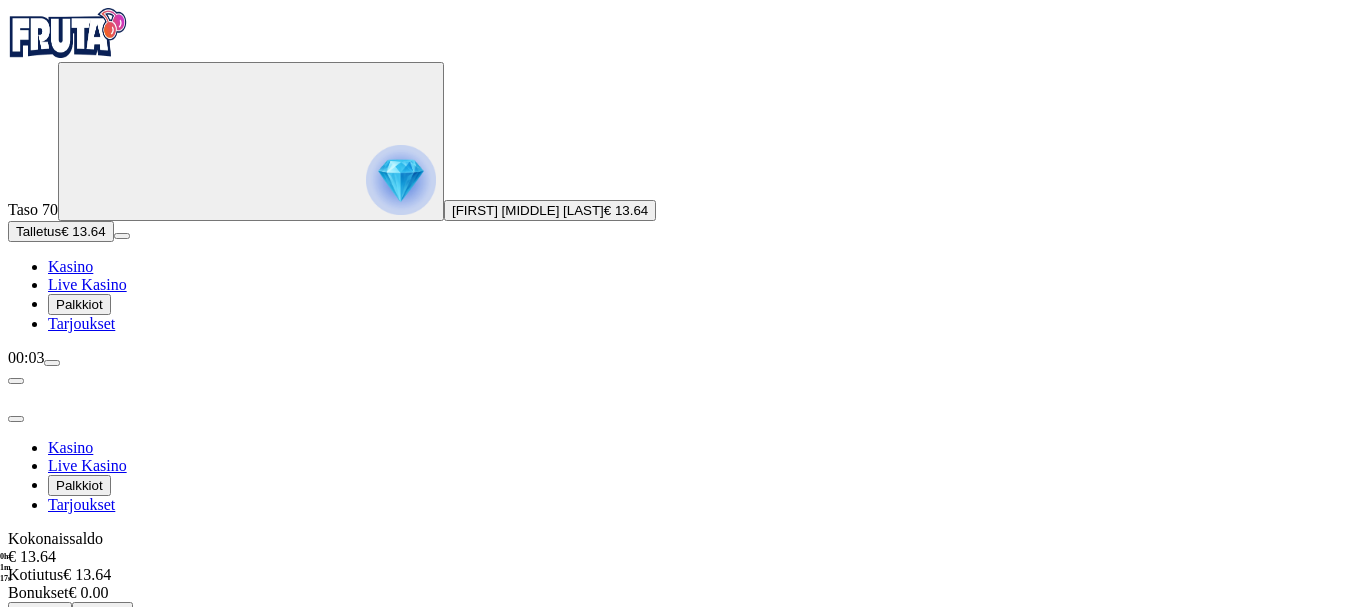 click on "Kirjaudu ulos" at bounding box center (54, 854) 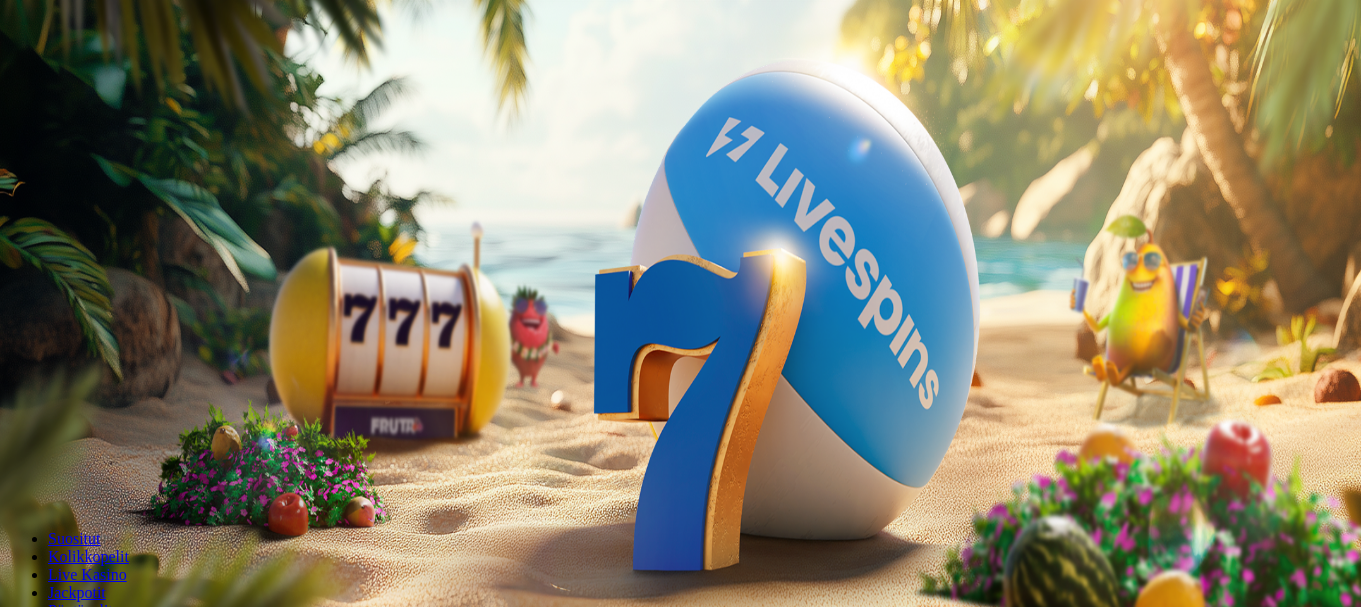 scroll, scrollTop: 0, scrollLeft: 0, axis: both 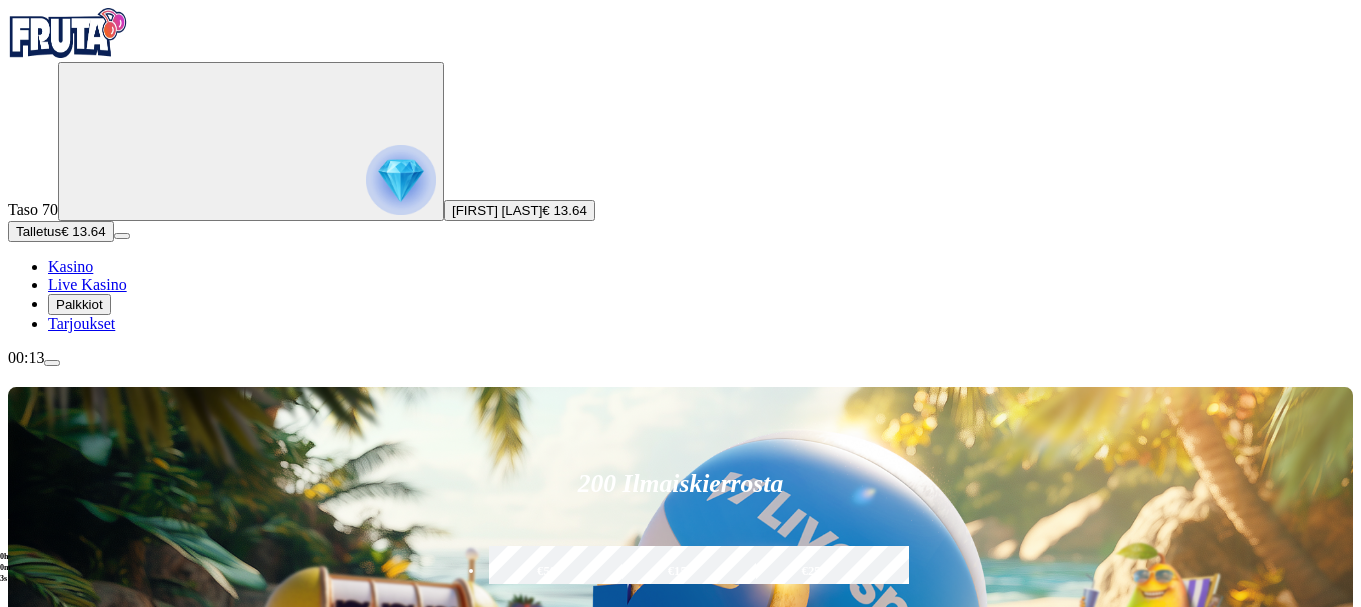 click on "Pelaa nyt" at bounding box center (77, 1239) 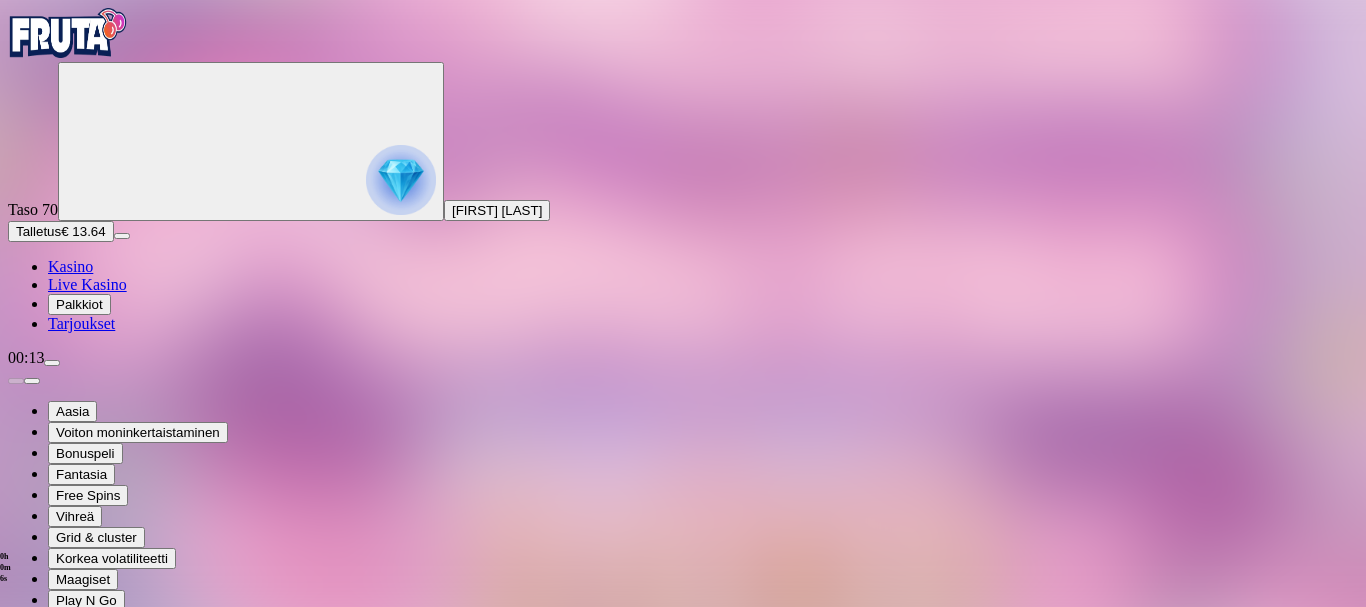 click at bounding box center (48, 1452) 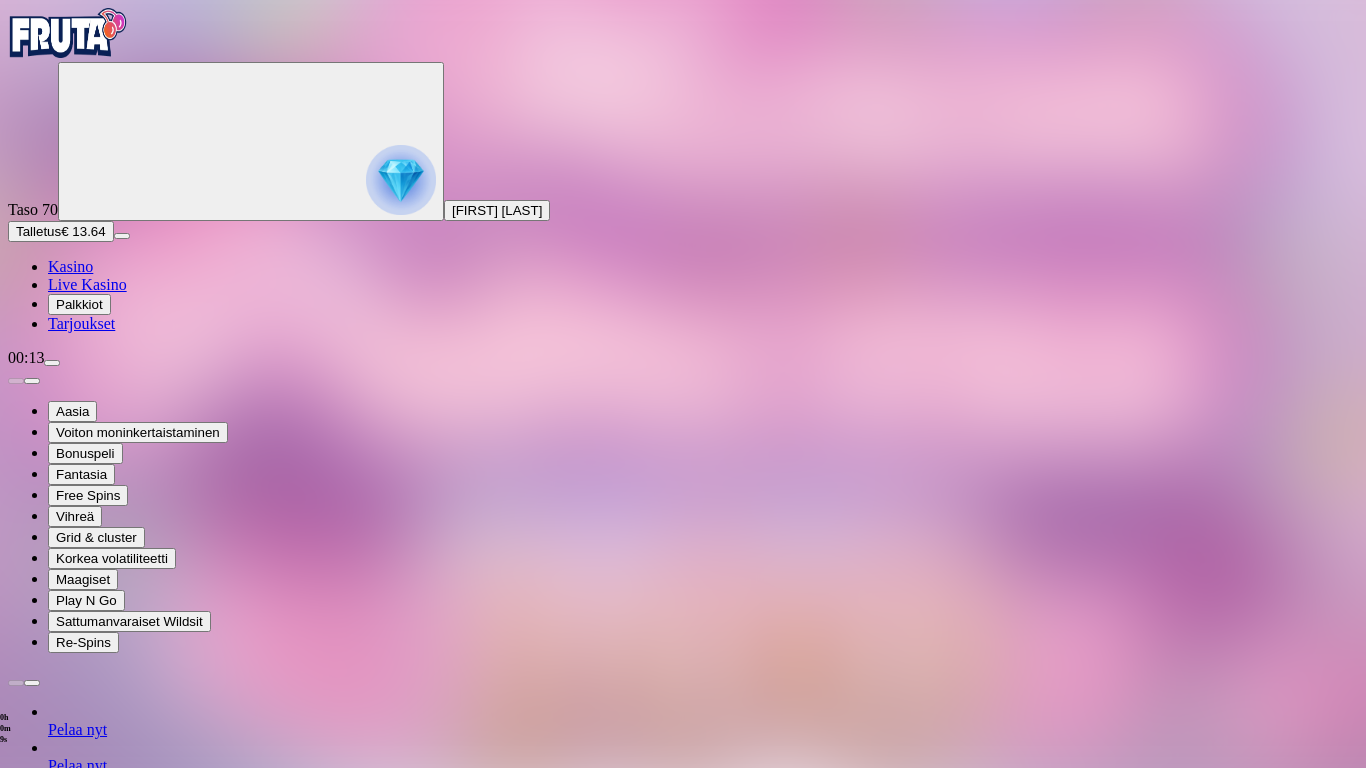 type 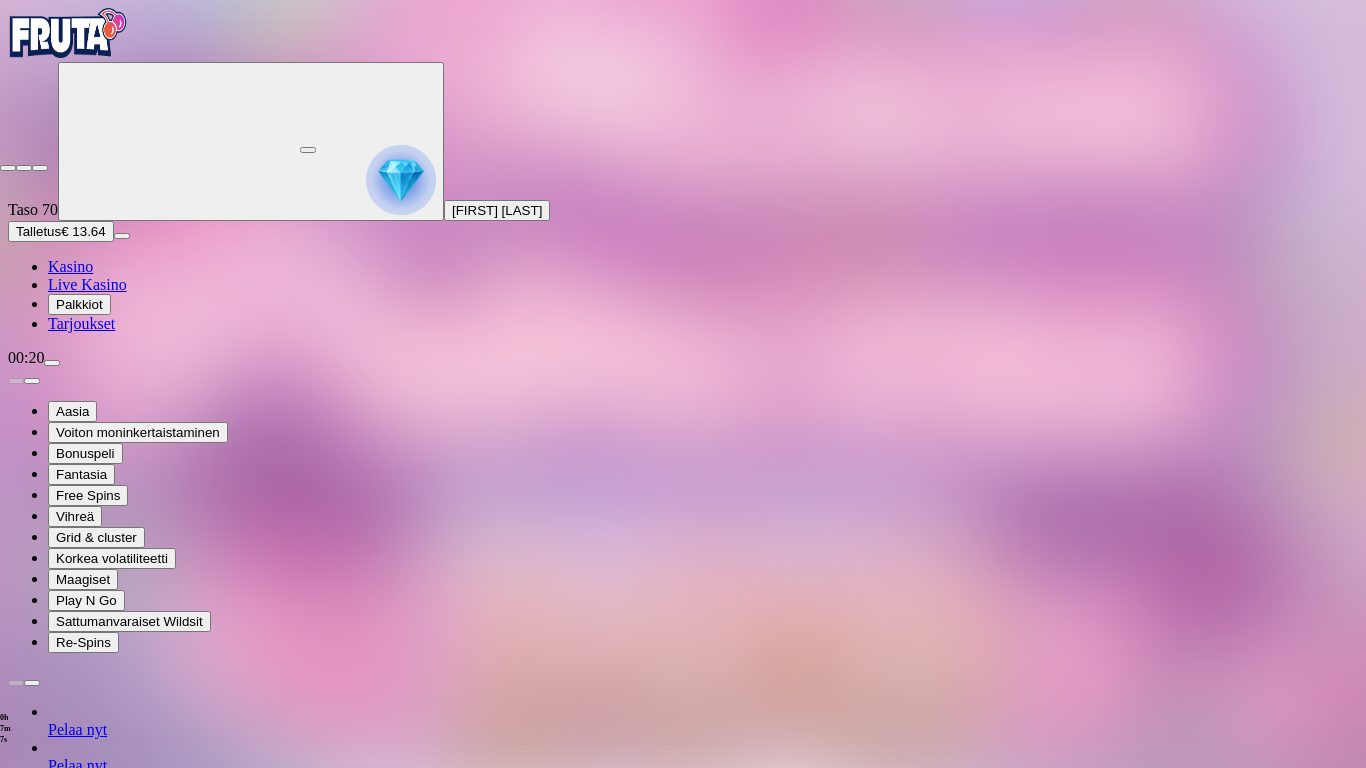 click at bounding box center [8, 168] 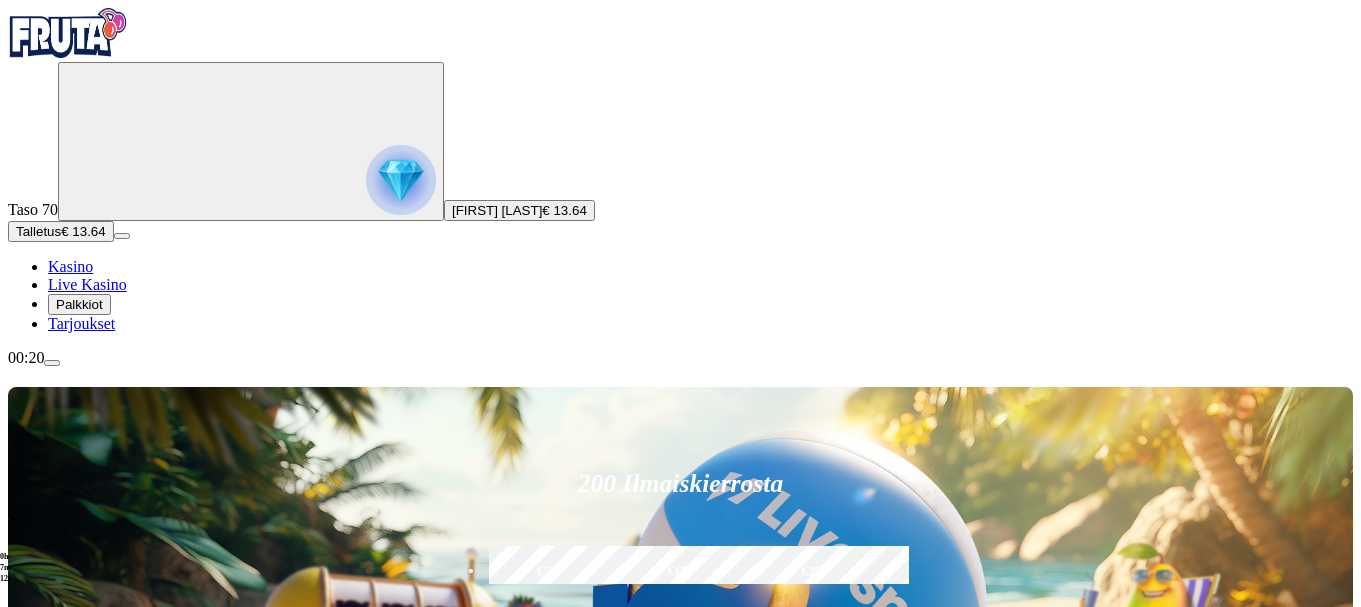 click at bounding box center (52, 363) 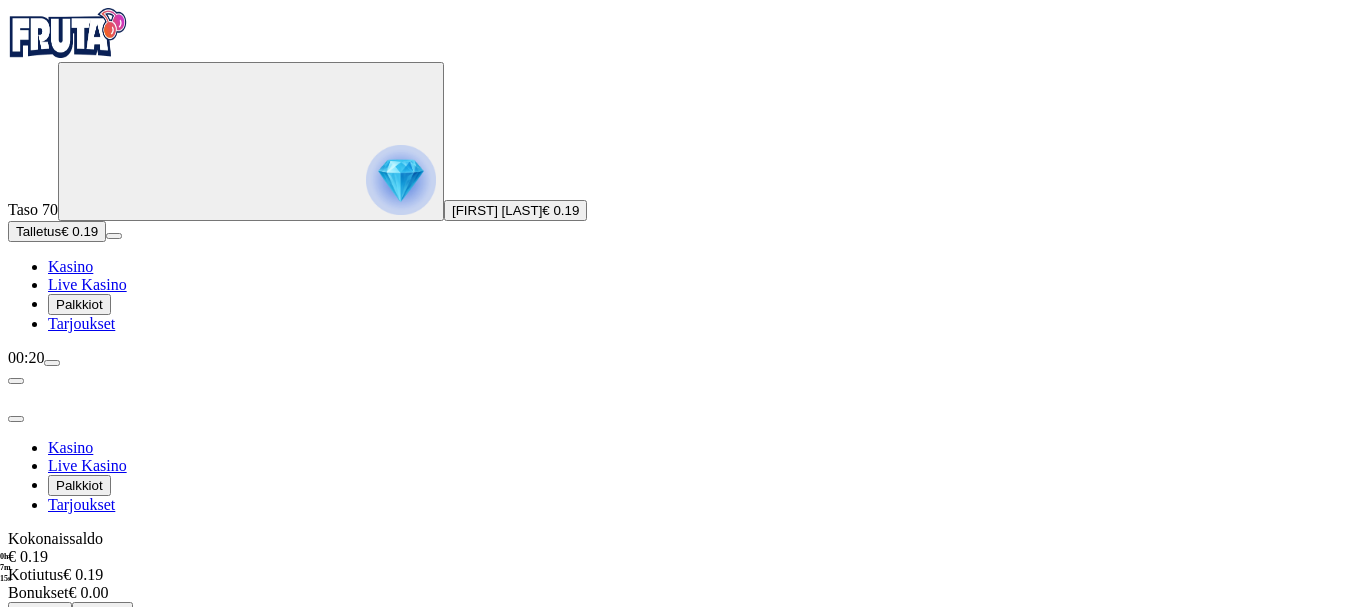 click on "Pelitauko" at bounding box center (83, 775) 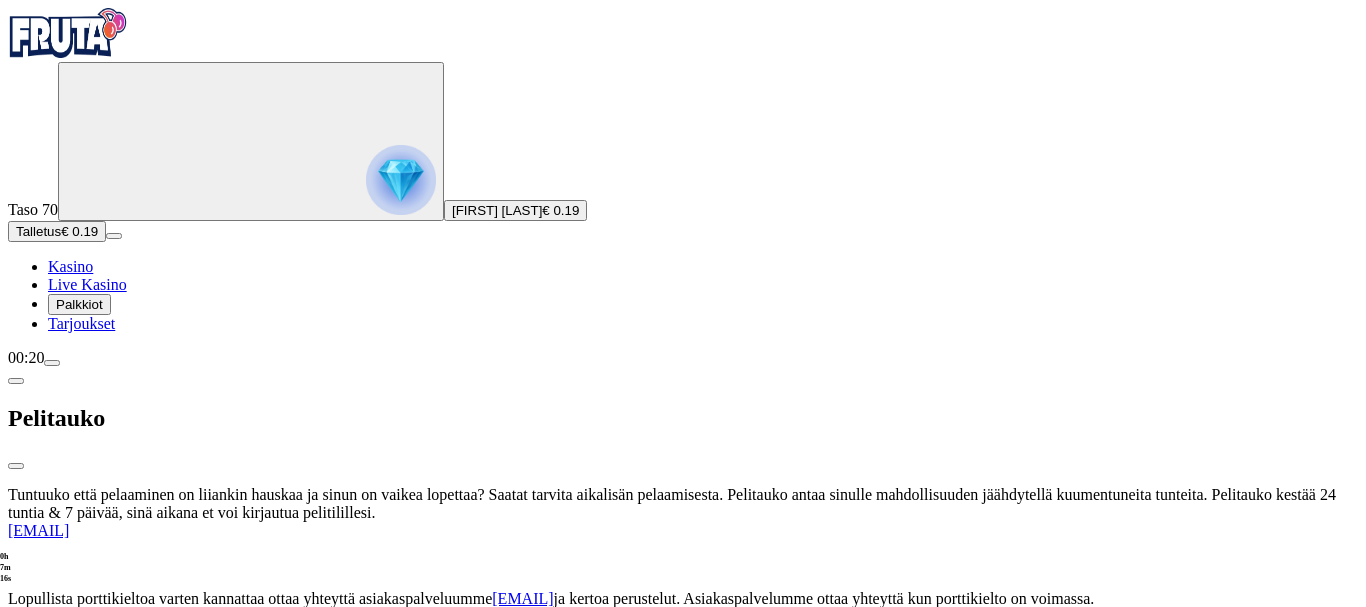 click on "7 päivää" at bounding box center [1032, 638] 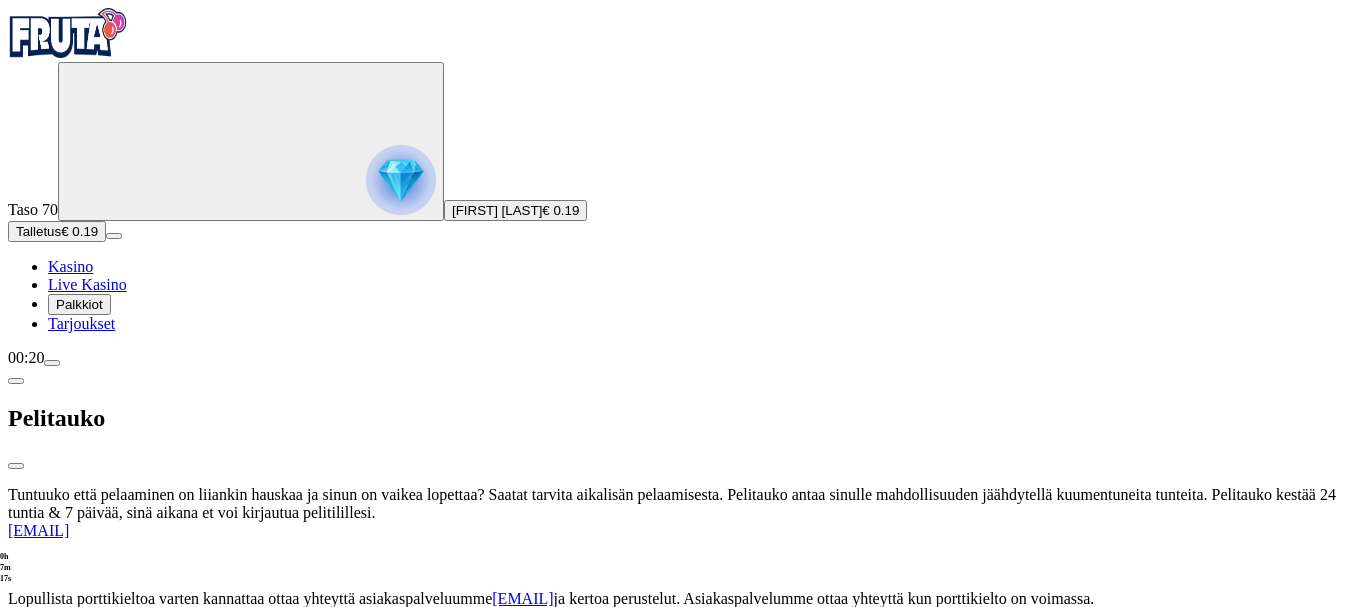 click on "Aloita aikalisä" at bounding box center [57, 679] 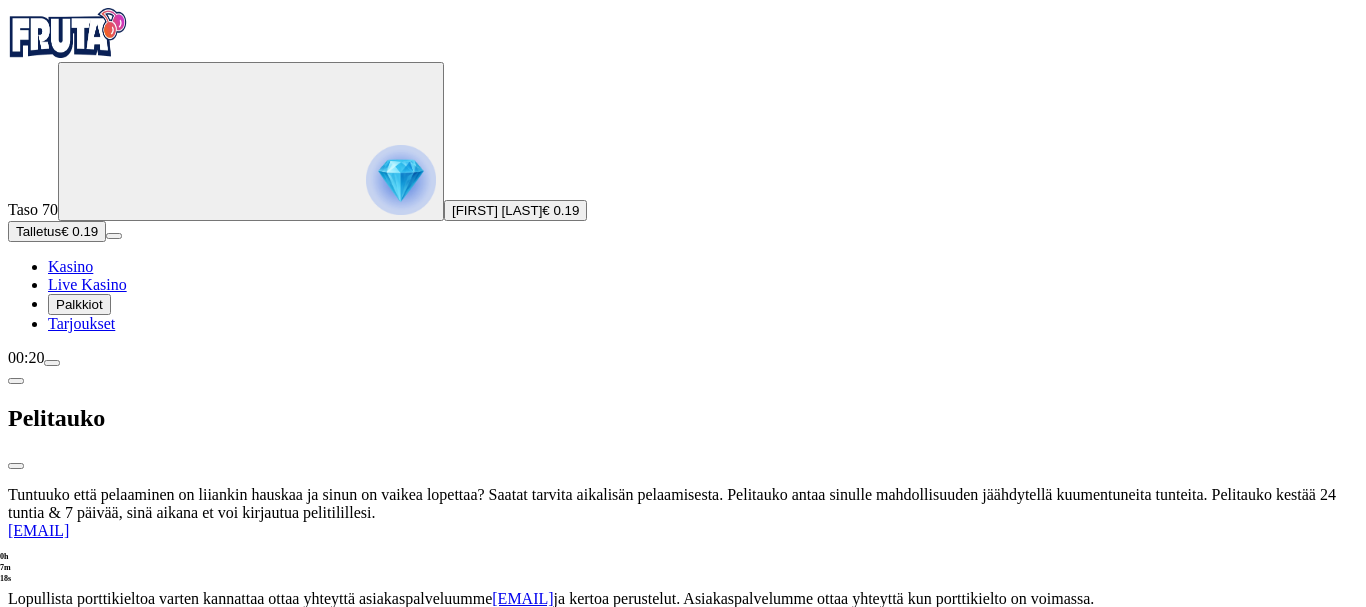 click on "Kyllä" at bounding box center [404, 805] 